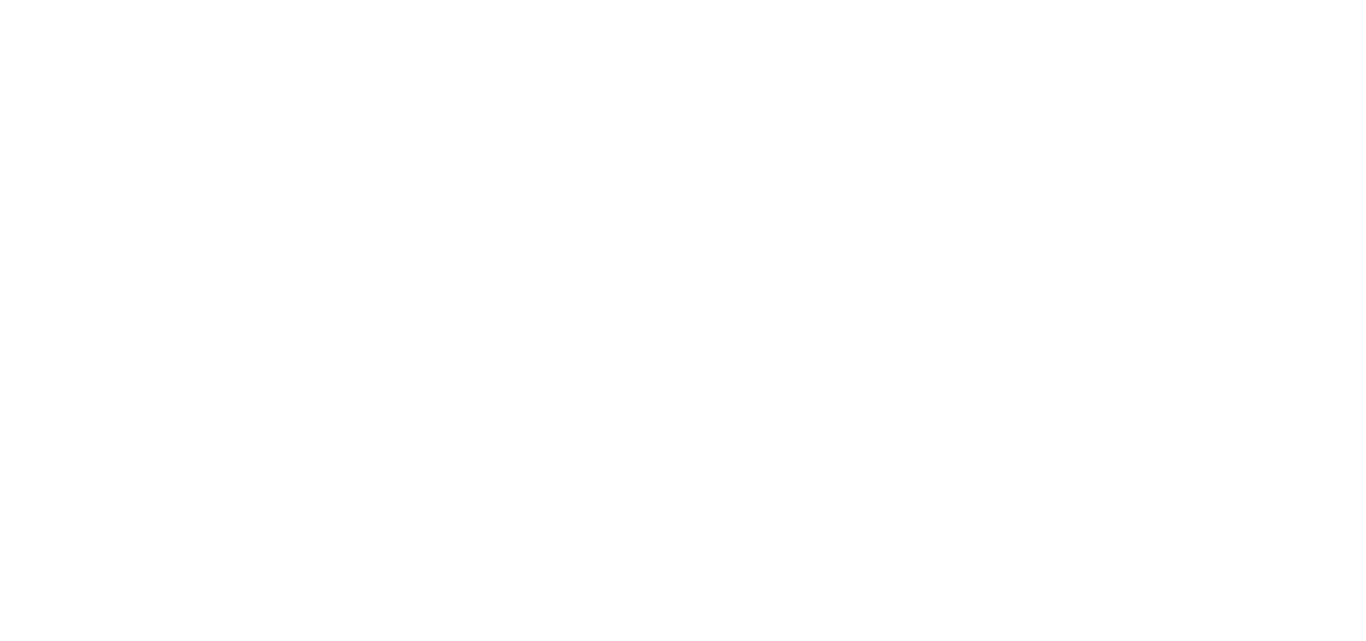 scroll, scrollTop: 0, scrollLeft: 0, axis: both 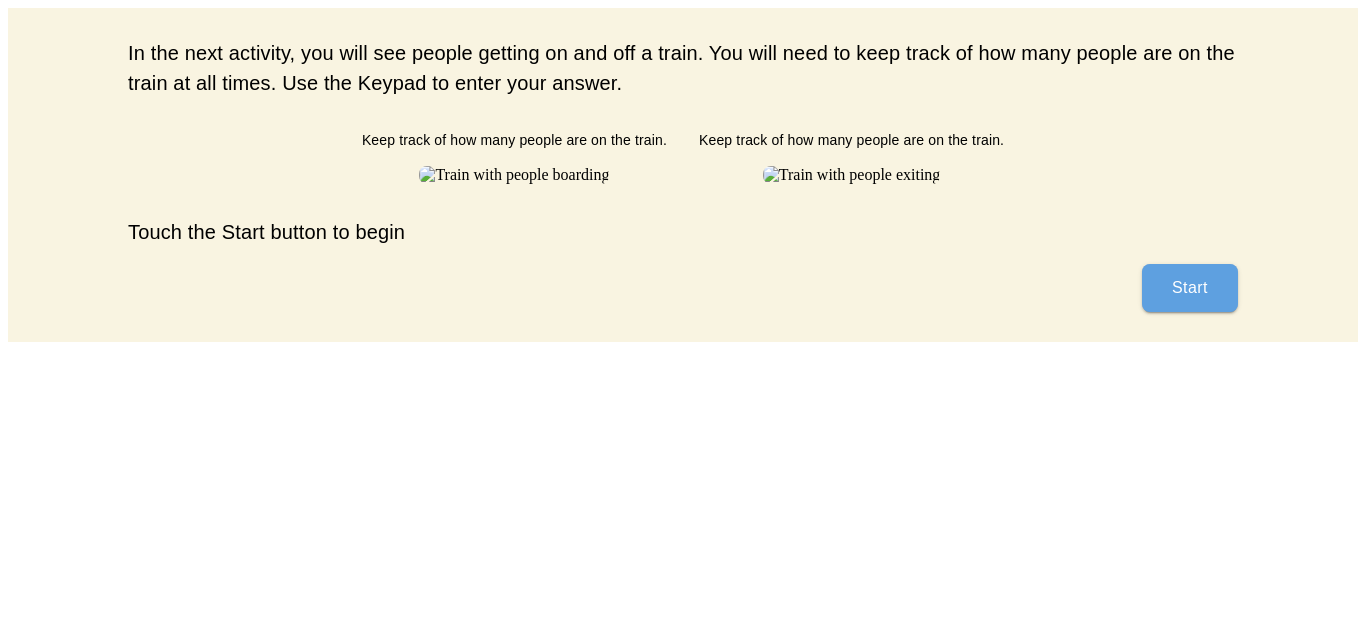click on "Start" at bounding box center (1190, 288) 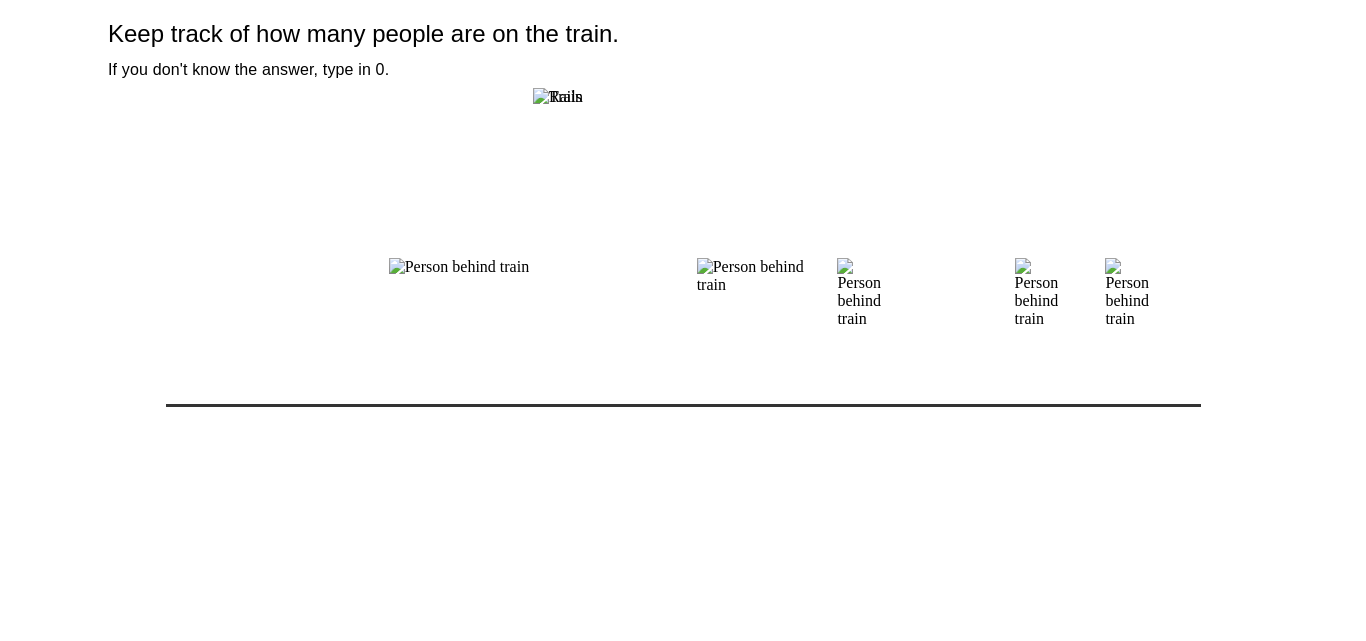 click on "Keep track of how many people are on the train. If you don't know the answer, type in 0." at bounding box center (683, 220) 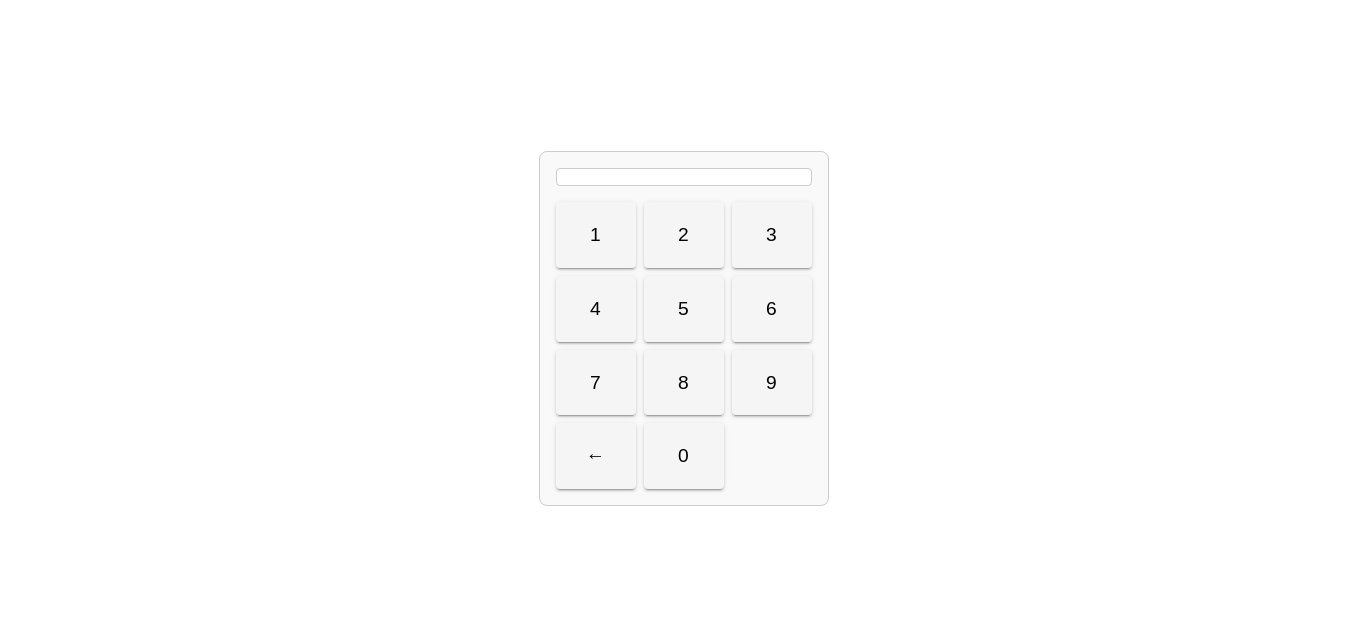 scroll, scrollTop: 0, scrollLeft: 0, axis: both 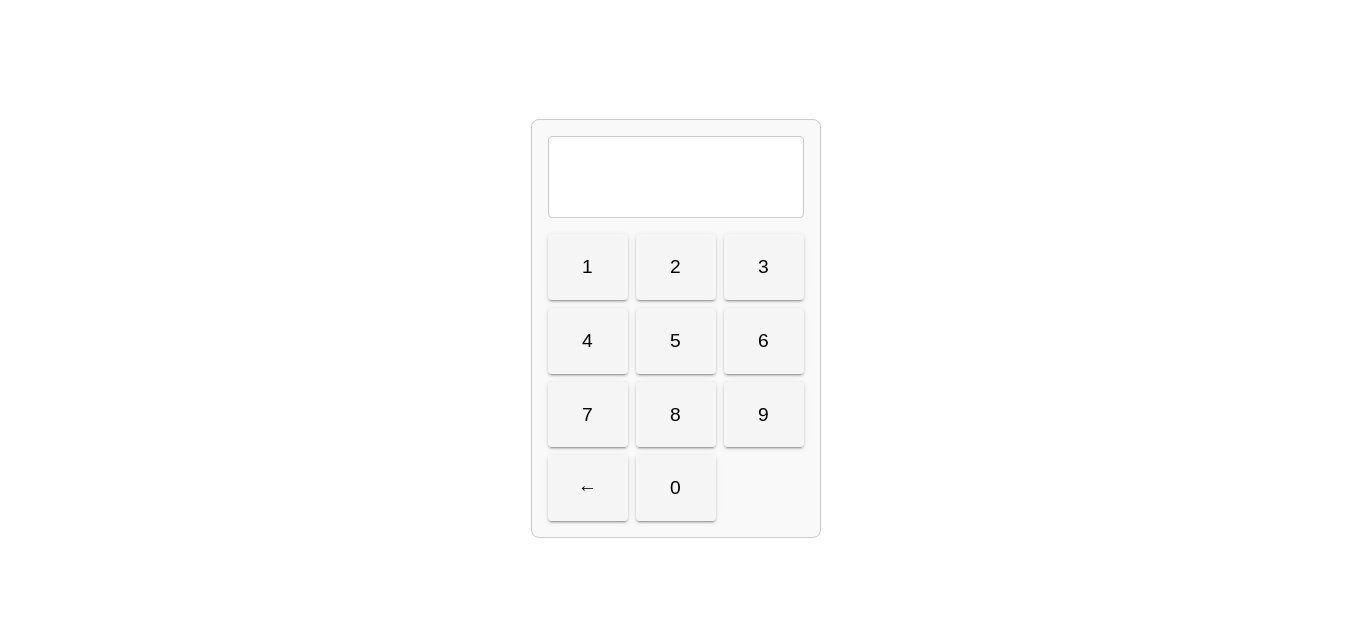 click at bounding box center [676, 177] 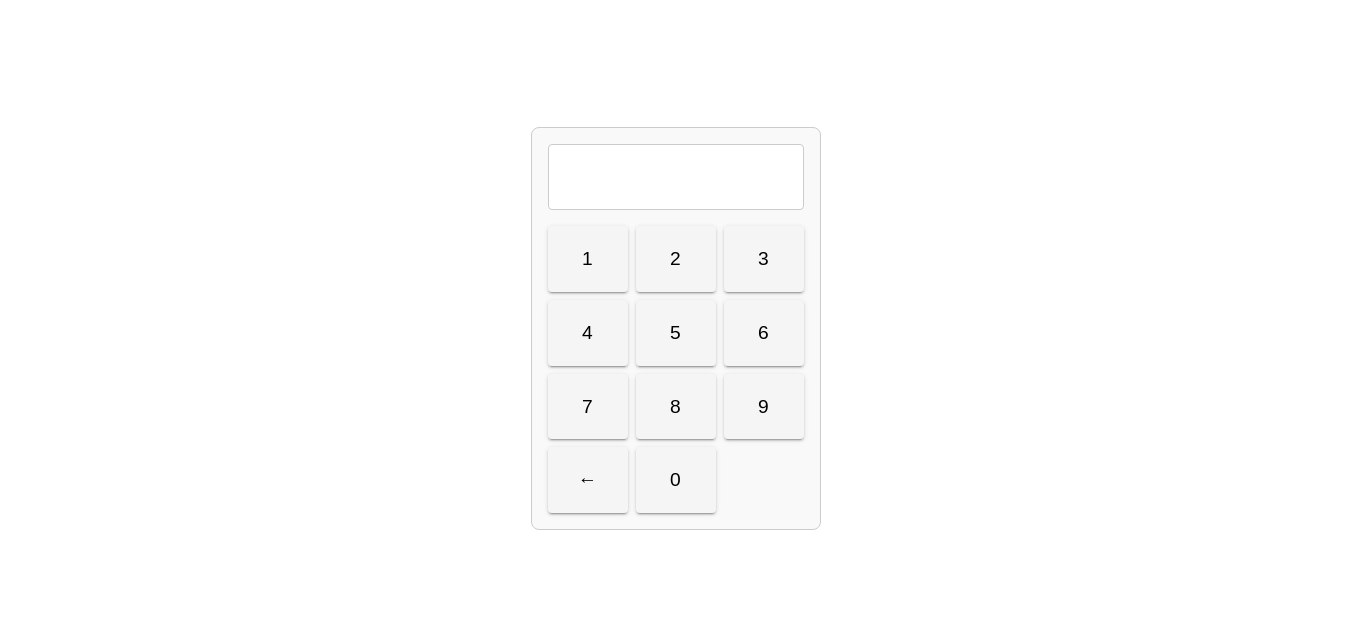 click at bounding box center (676, 177) 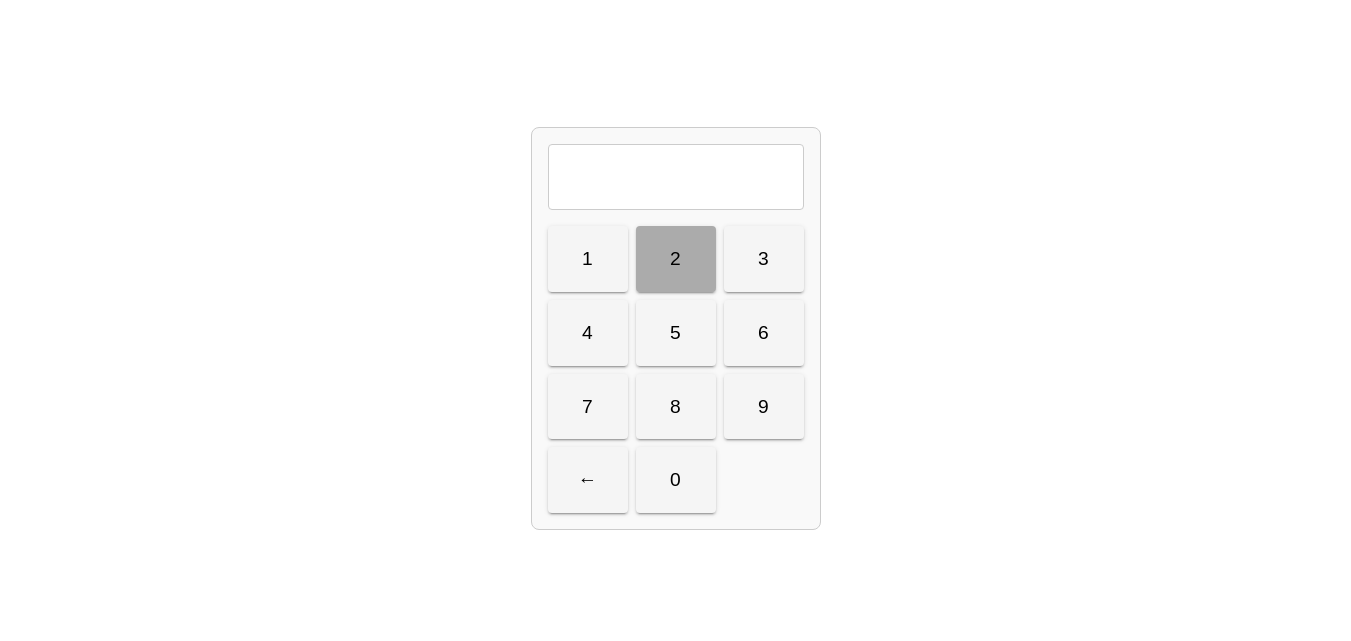 click on "2" at bounding box center [676, 259] 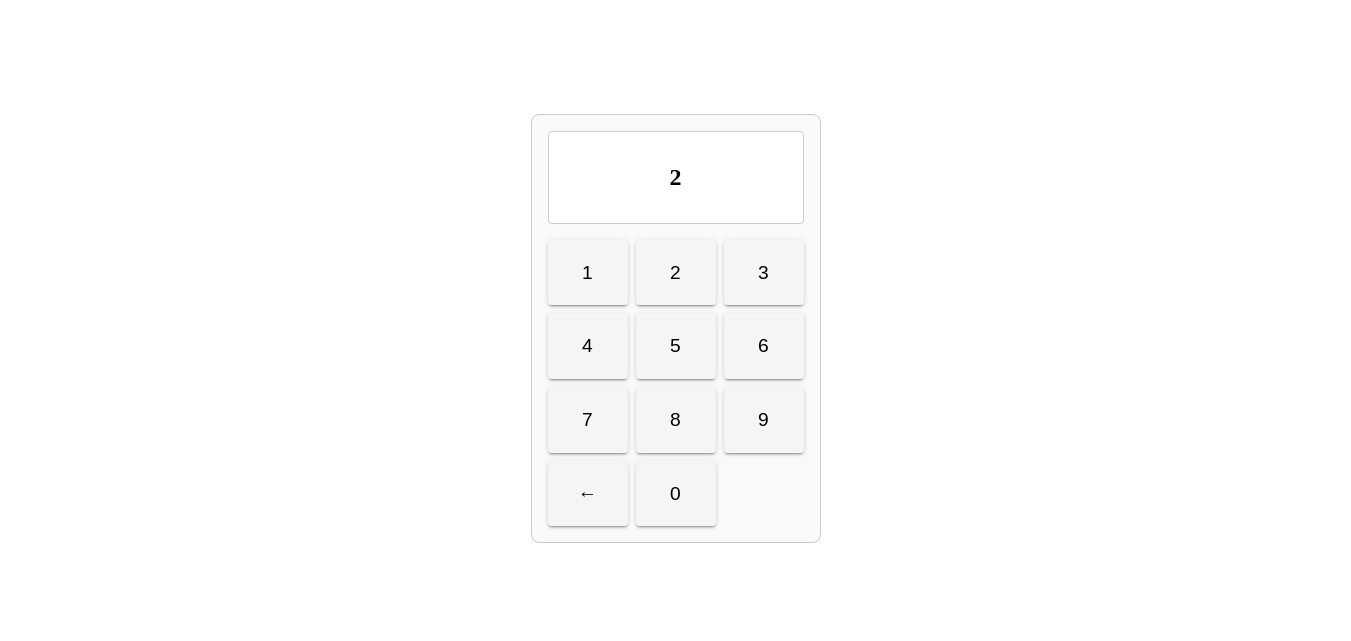 click on "5" at bounding box center [676, 346] 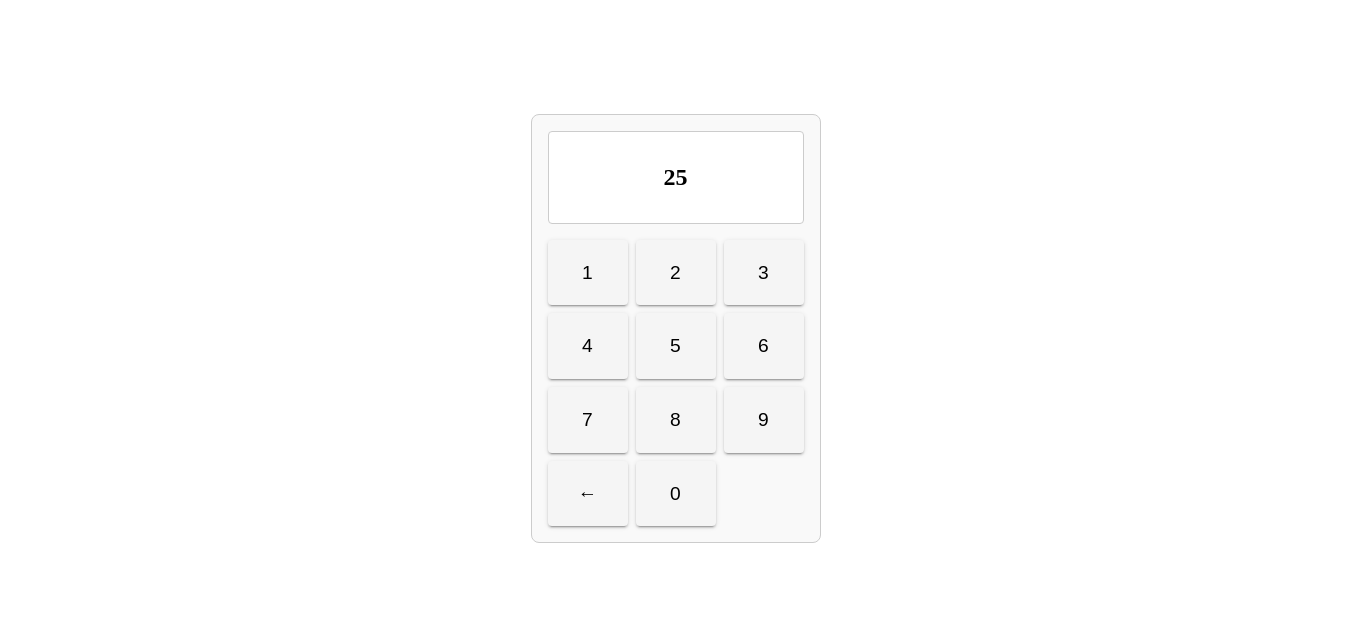 click on "25 1 2 3 4 5 6 7 8 9 ← 0" at bounding box center [675, 328] 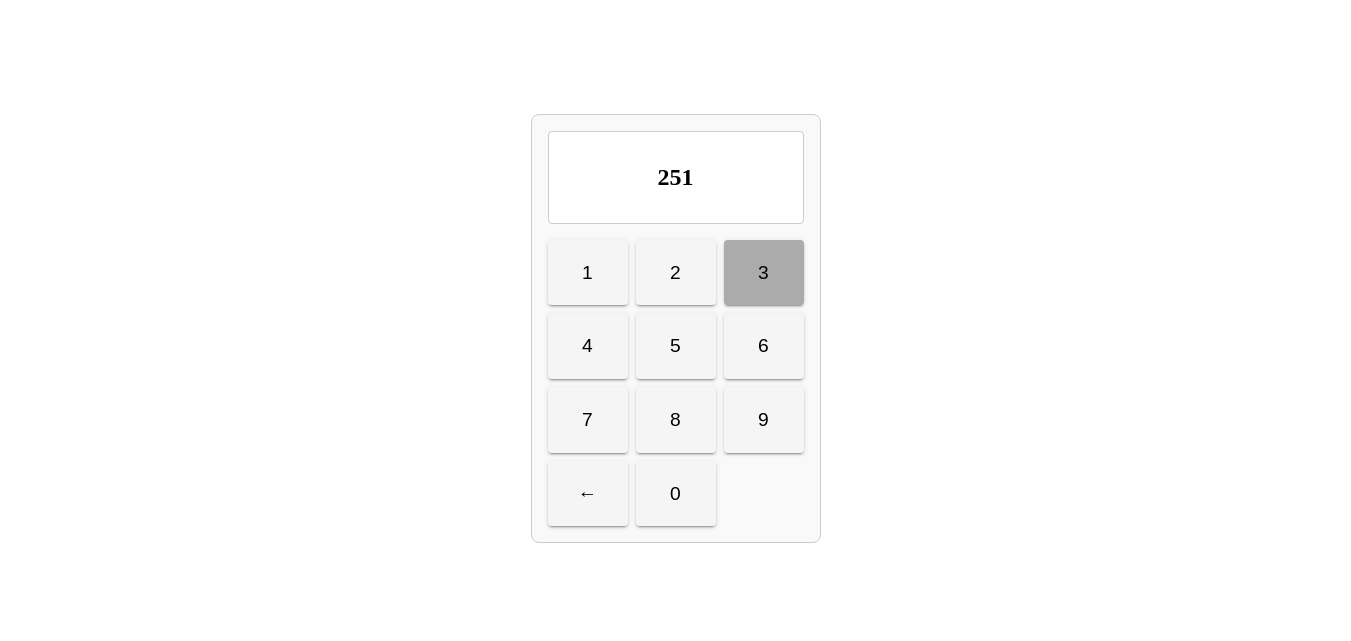 click on "3" at bounding box center [764, 273] 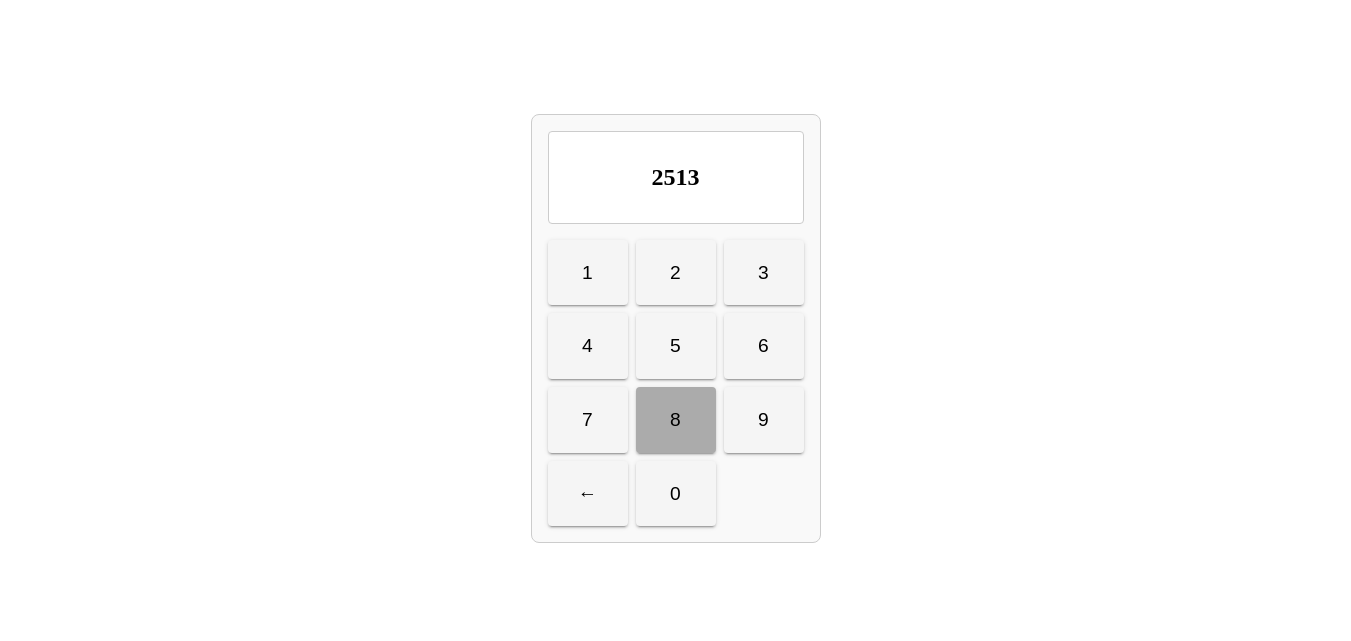 click on "8" at bounding box center [676, 420] 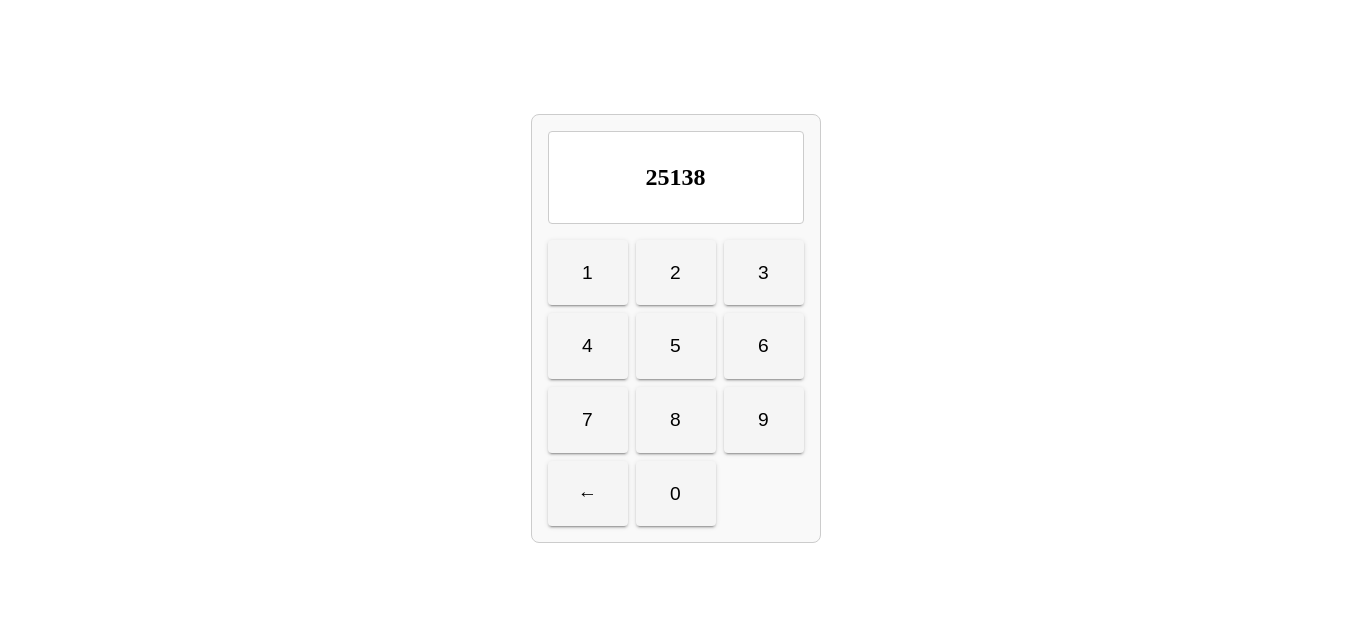 click on "1 2 3 4 5 6 7 8 9 ← 0" at bounding box center (676, 383) 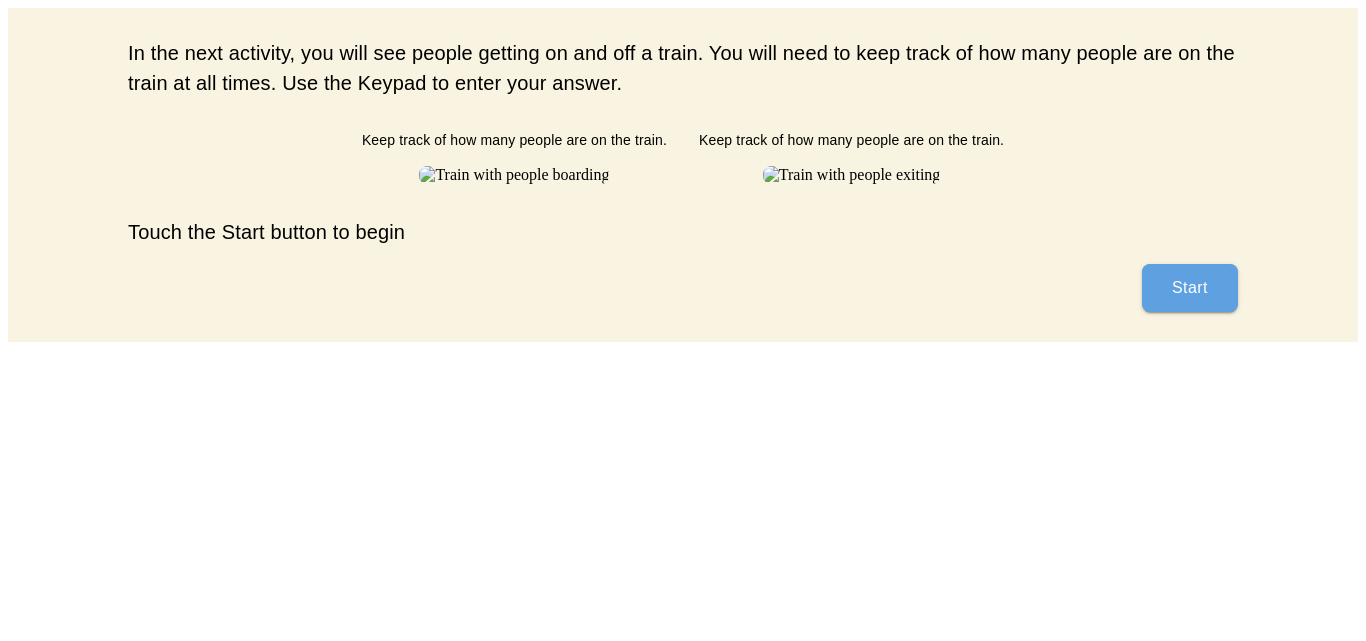 click on "Start" at bounding box center [1190, 288] 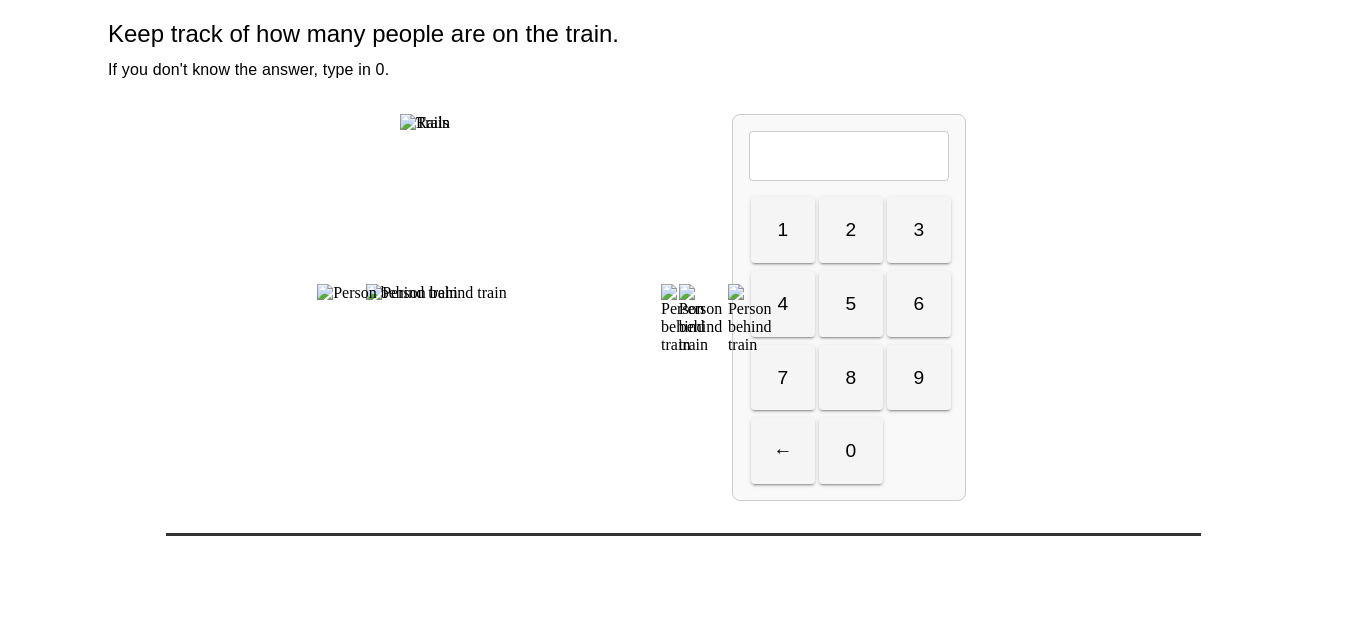 click at bounding box center [849, 156] 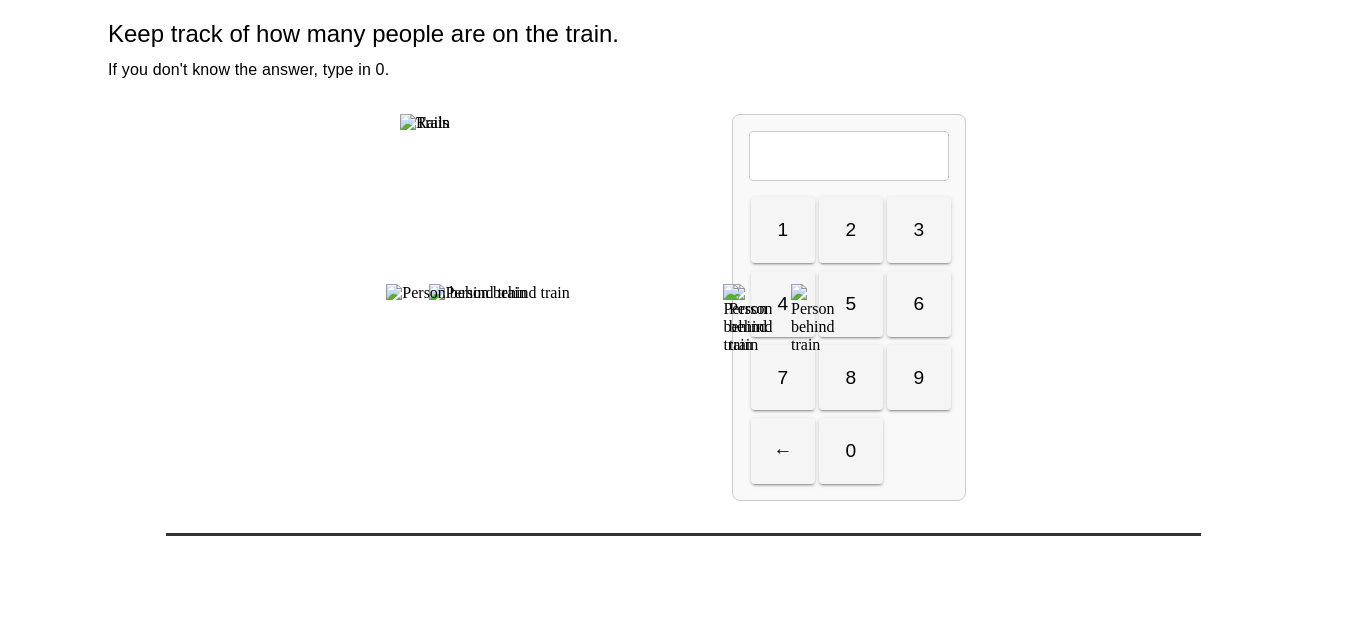 click on "2" at bounding box center [851, 230] 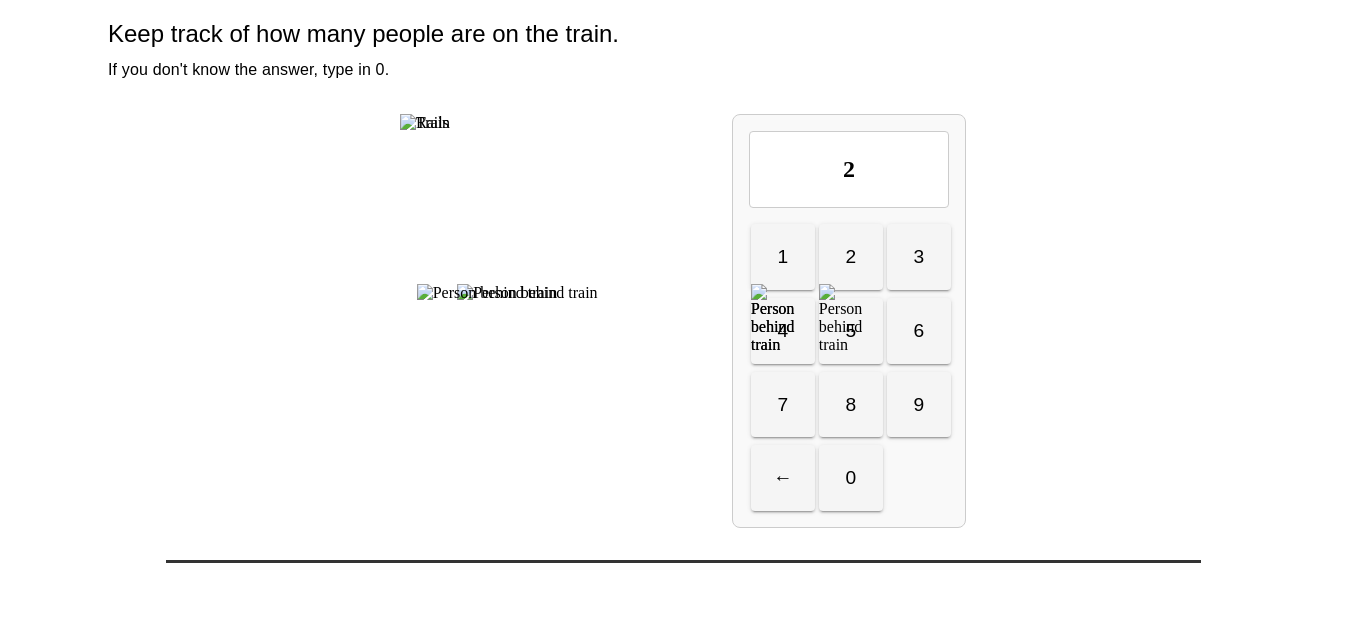 click at bounding box center [841, 359] 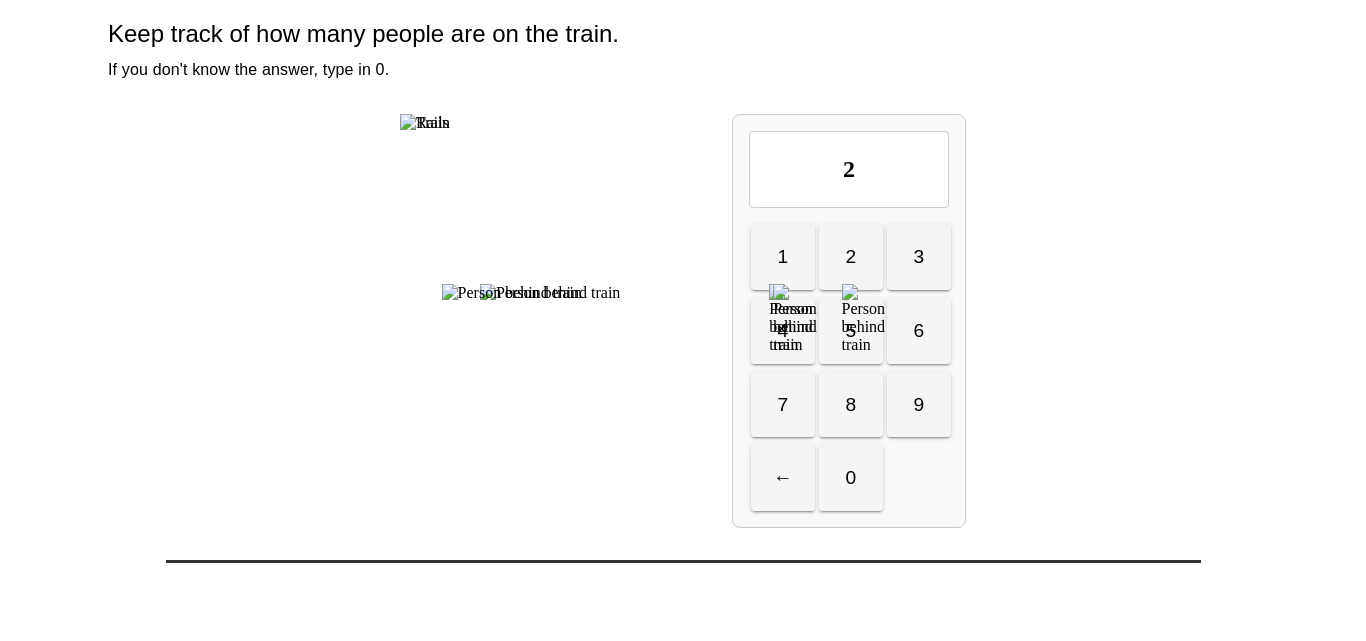 click at bounding box center [795, 359] 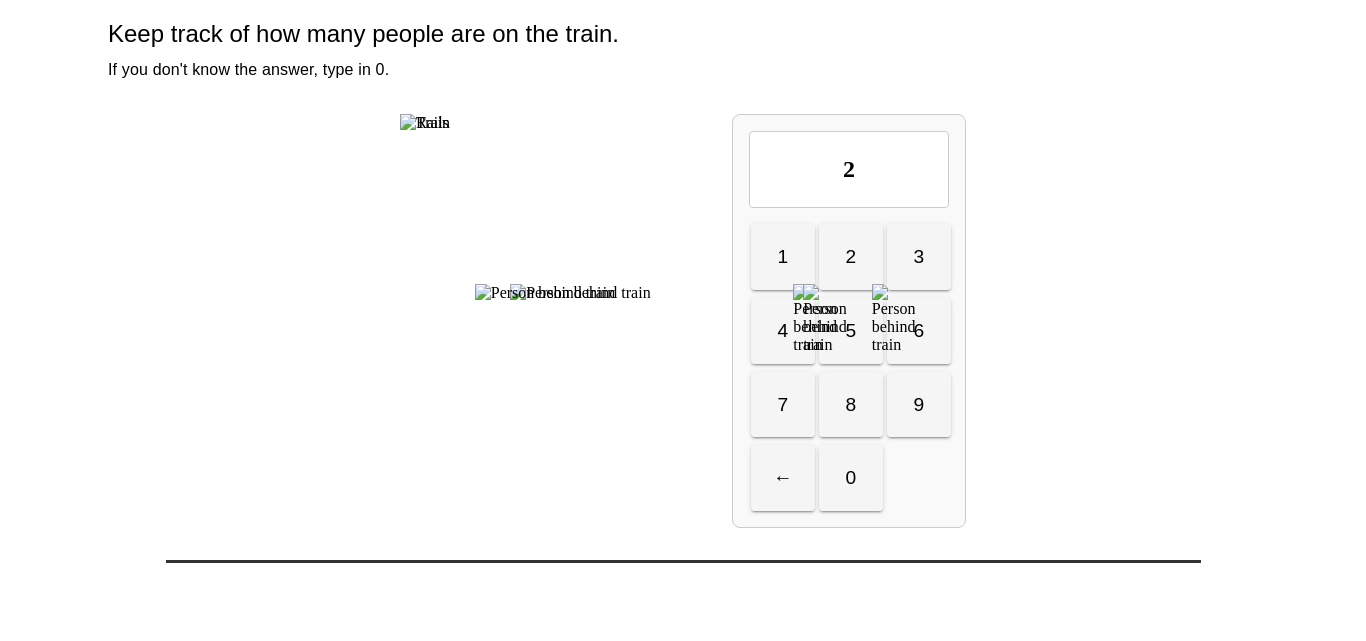 click at bounding box center [825, 359] 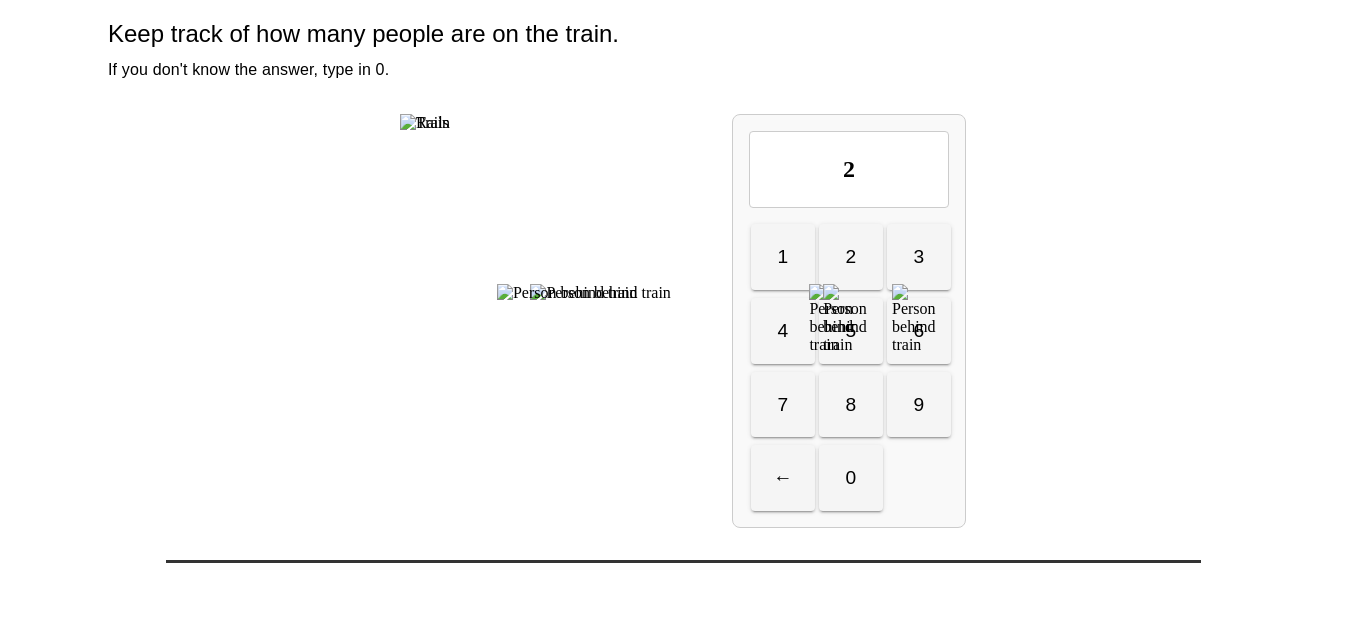 click at bounding box center [845, 359] 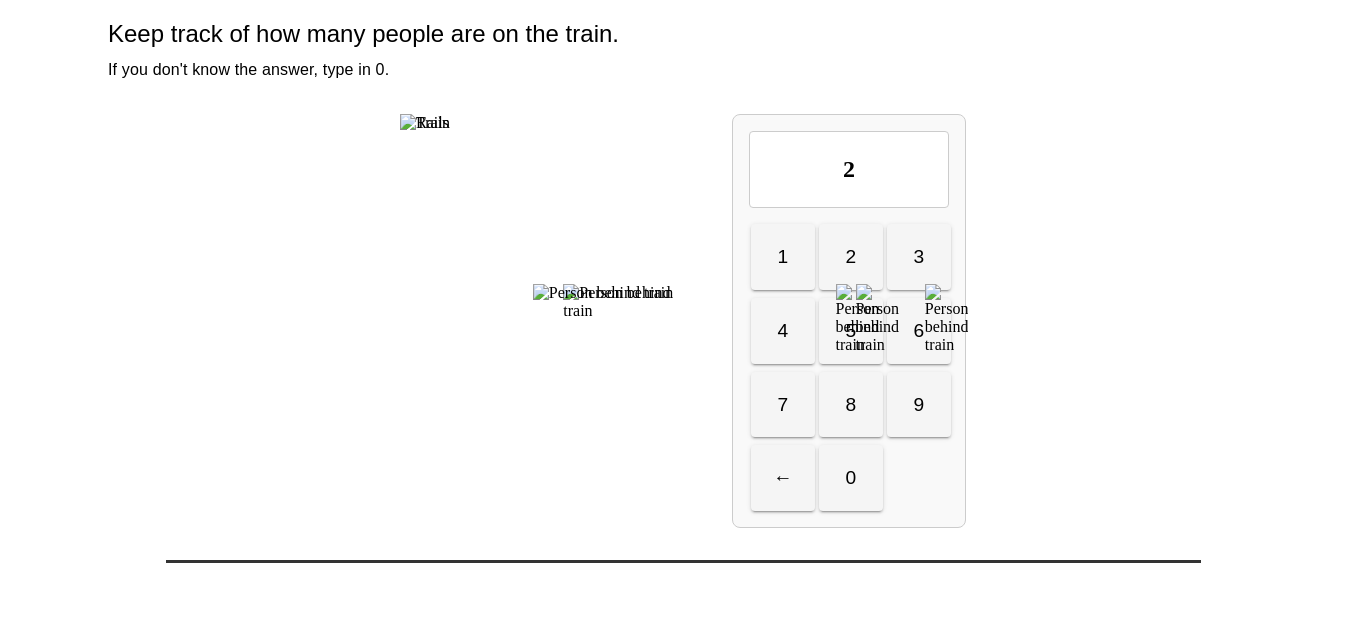 click at bounding box center (878, 359) 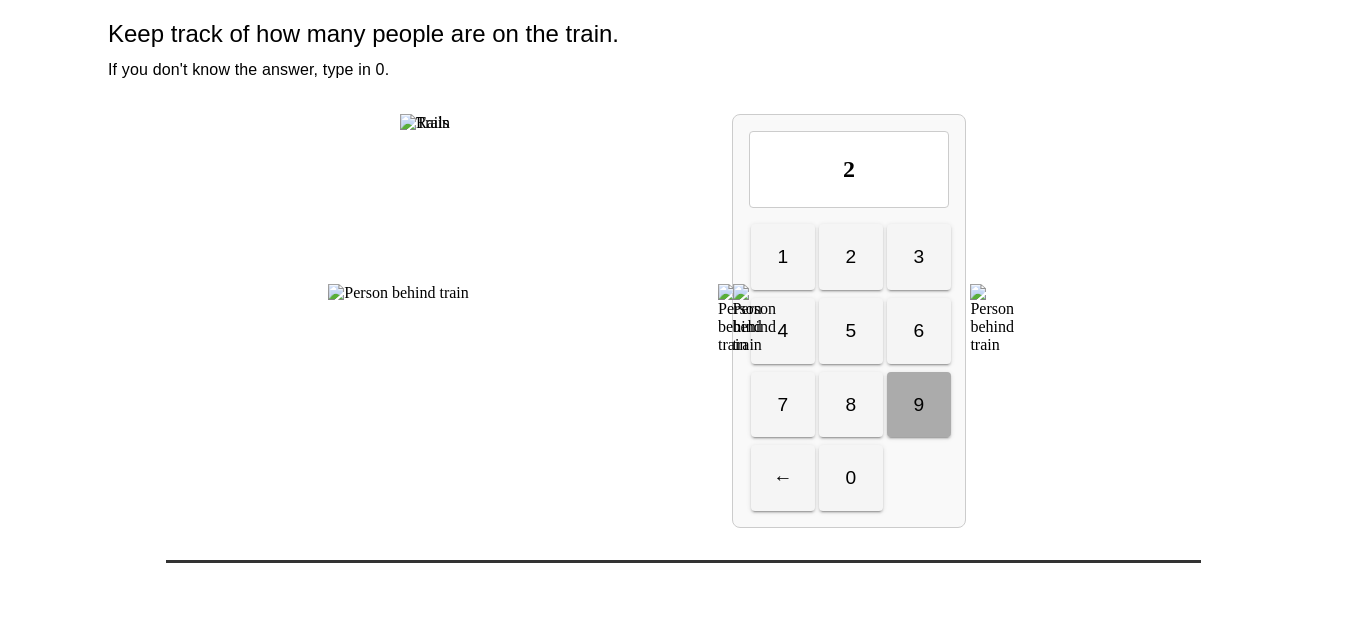 click on "9" at bounding box center (919, 405) 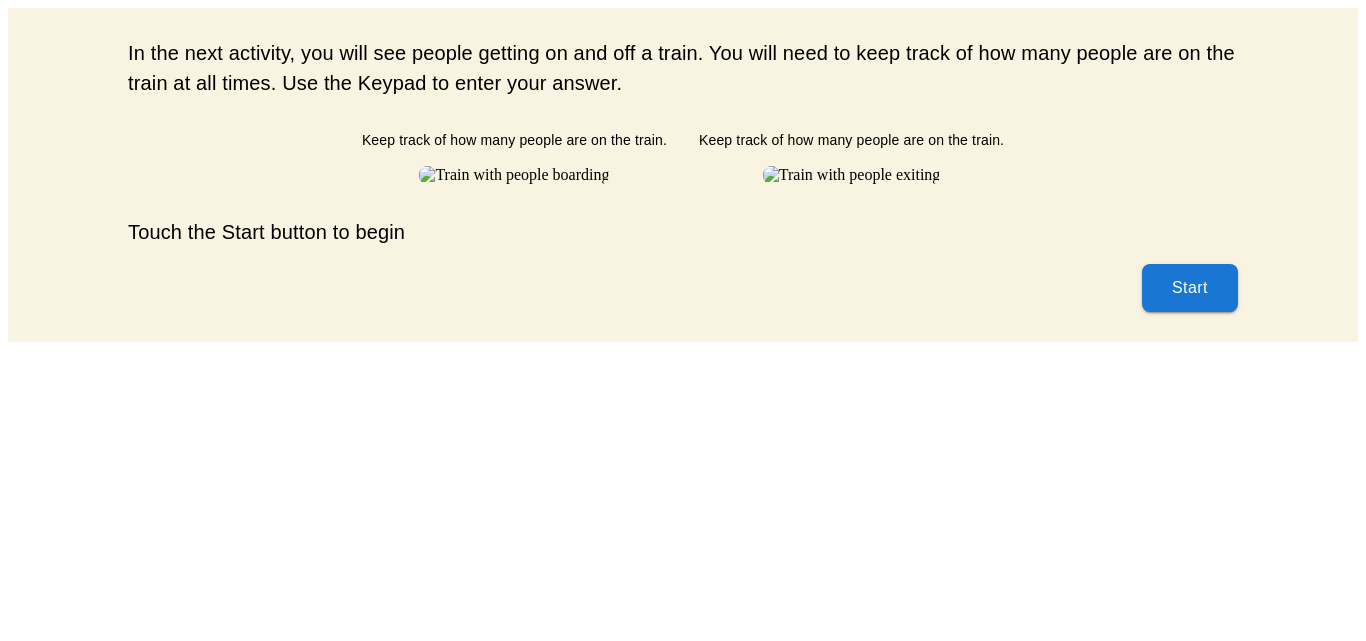 scroll, scrollTop: 0, scrollLeft: 0, axis: both 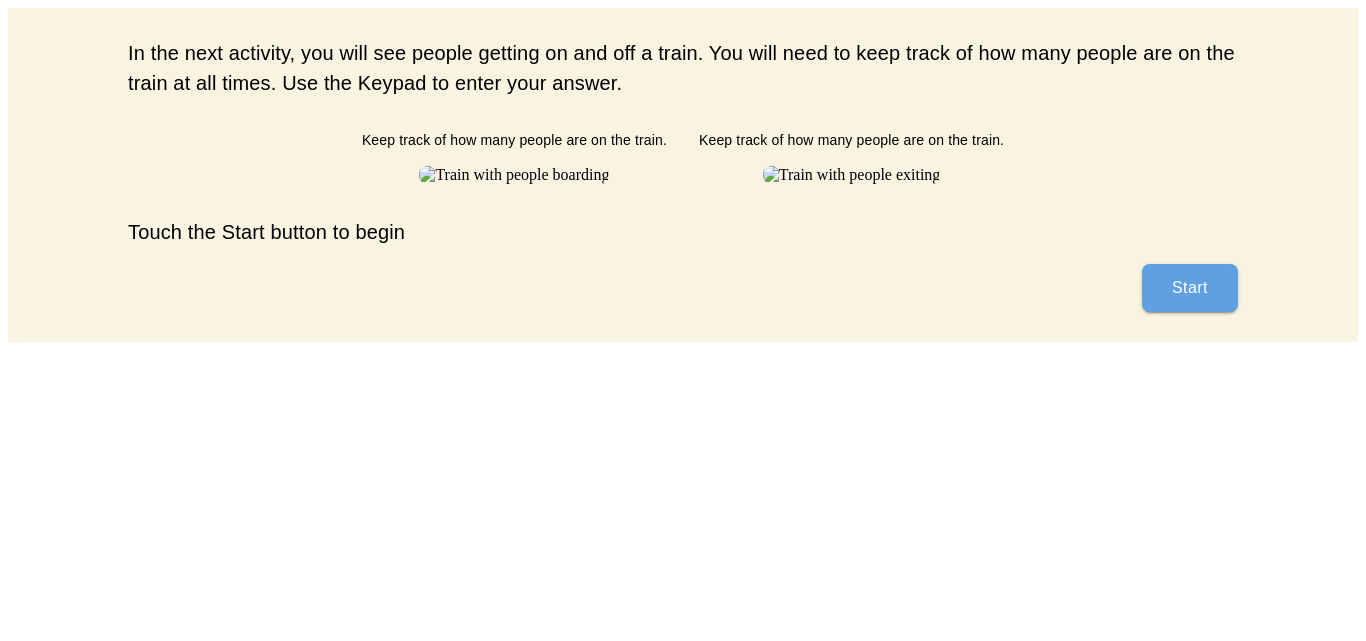 click on "Start" at bounding box center (1190, 288) 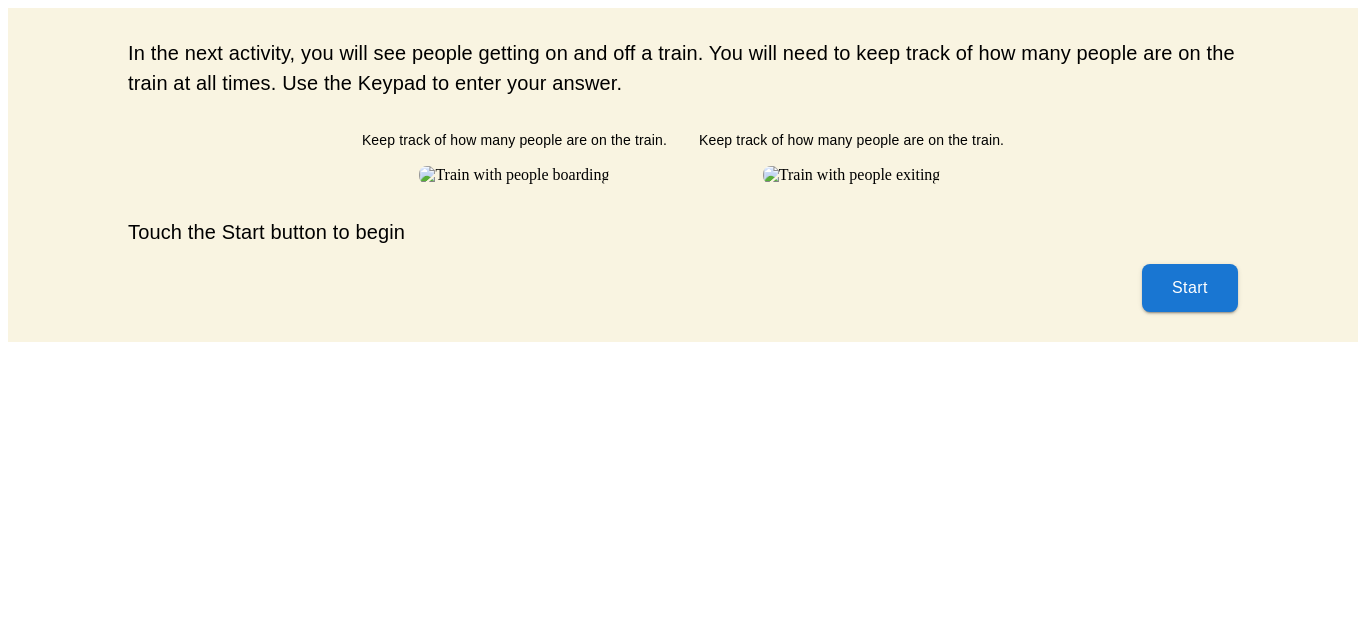 scroll, scrollTop: 0, scrollLeft: 0, axis: both 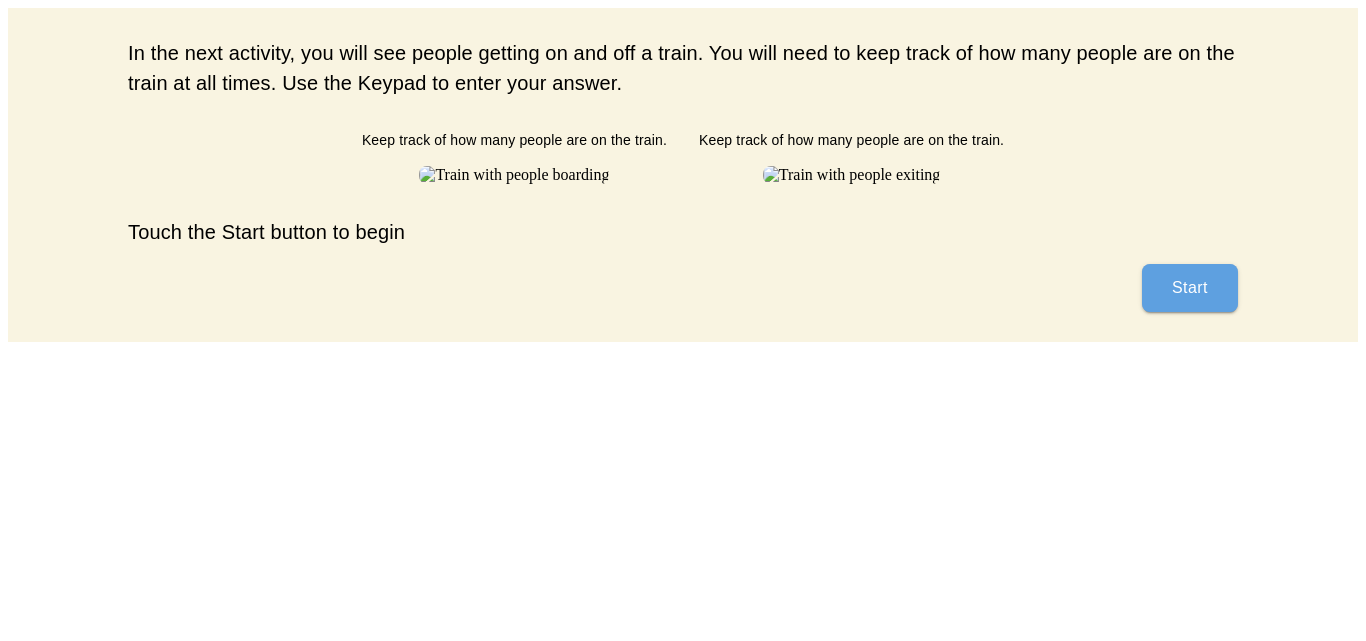 click on "Start" at bounding box center (1190, 288) 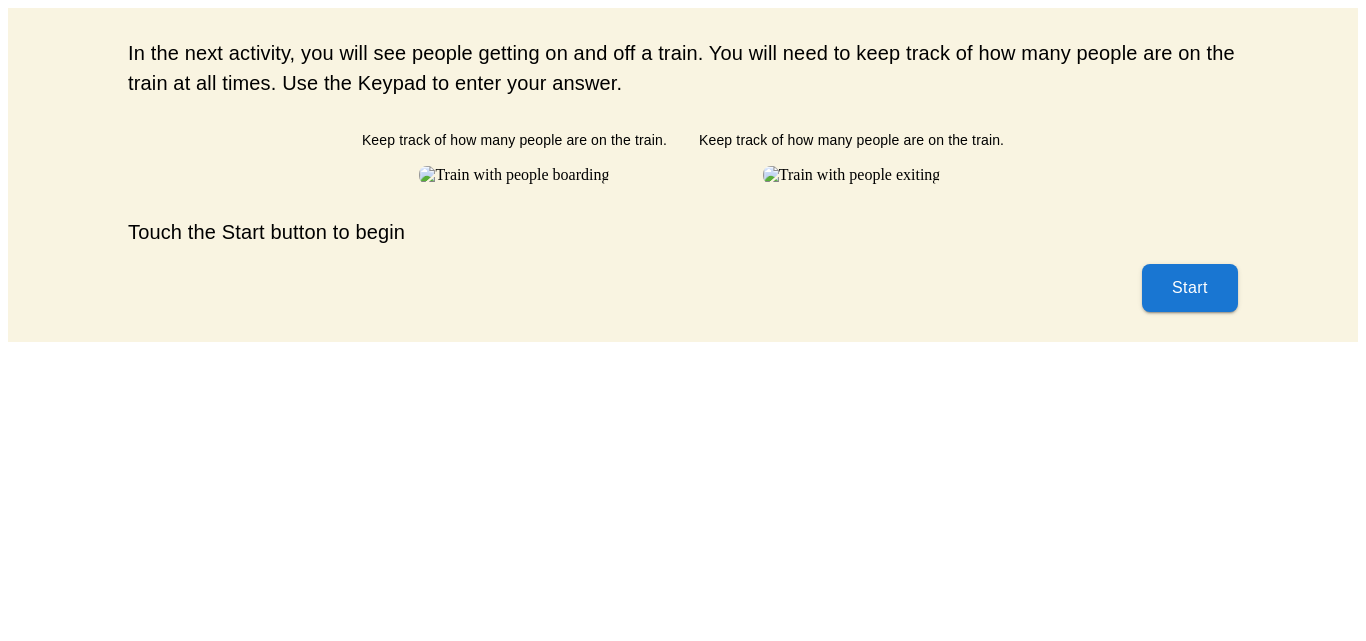 scroll, scrollTop: 0, scrollLeft: 0, axis: both 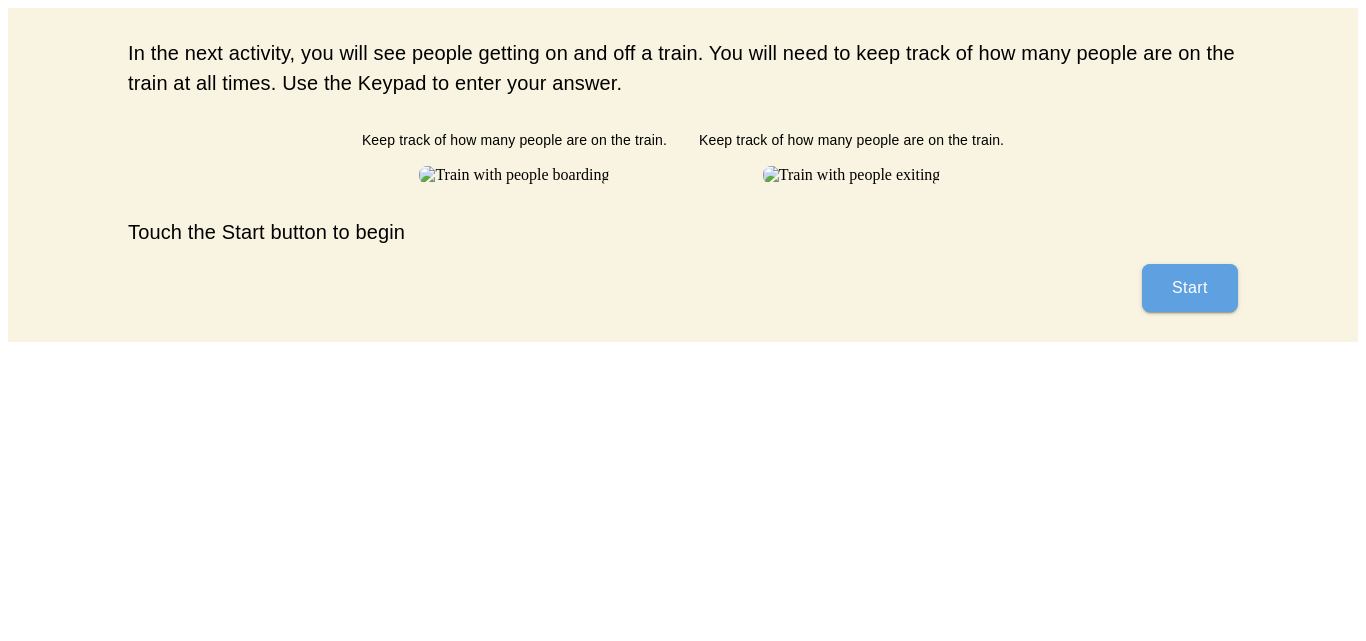 click on "Start" at bounding box center (1190, 288) 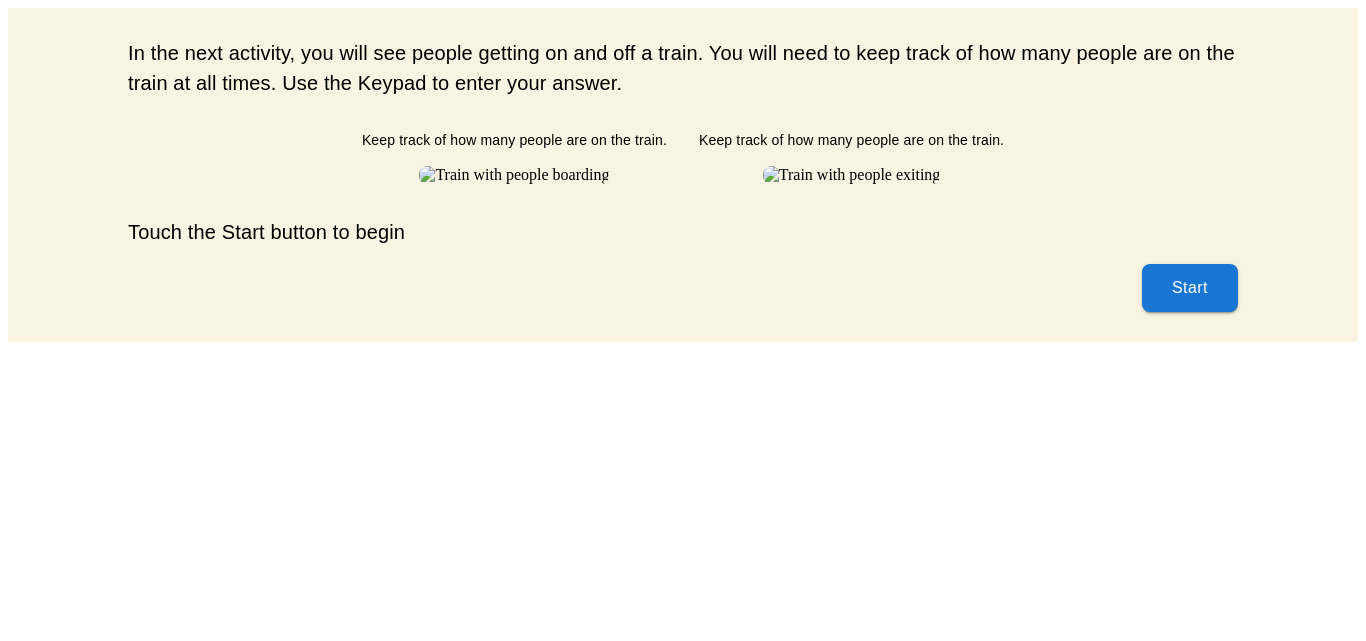 scroll, scrollTop: 0, scrollLeft: 0, axis: both 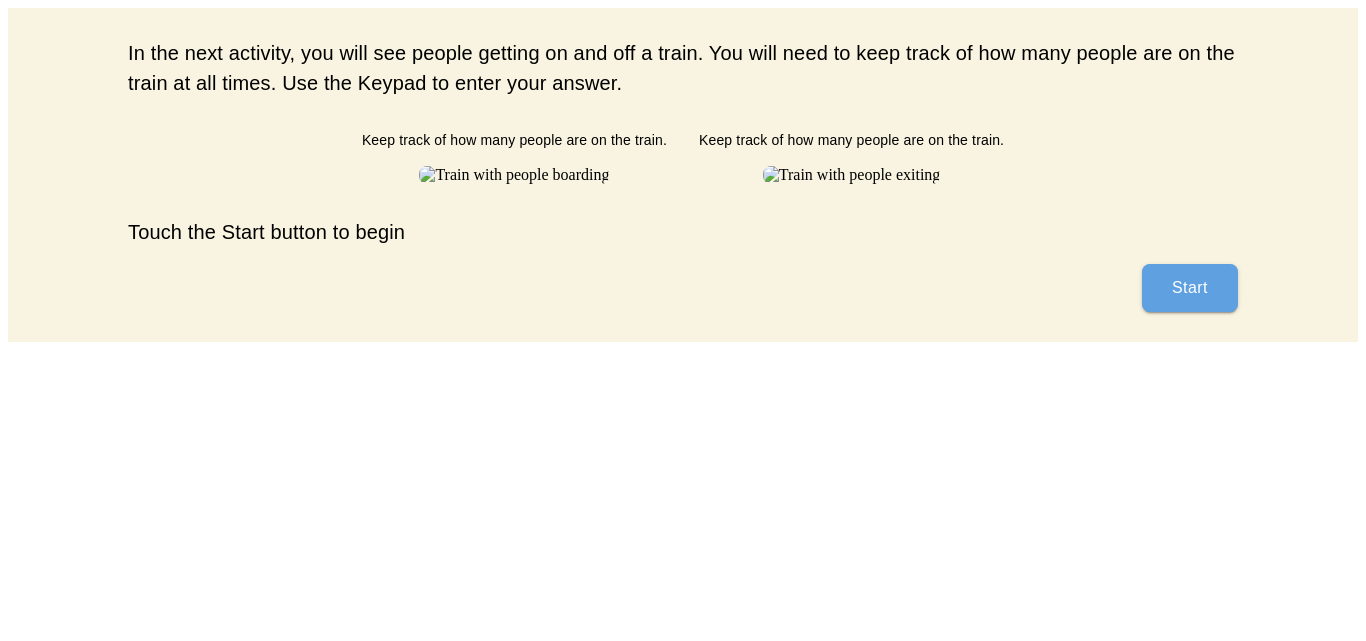click on "Start" at bounding box center (1190, 288) 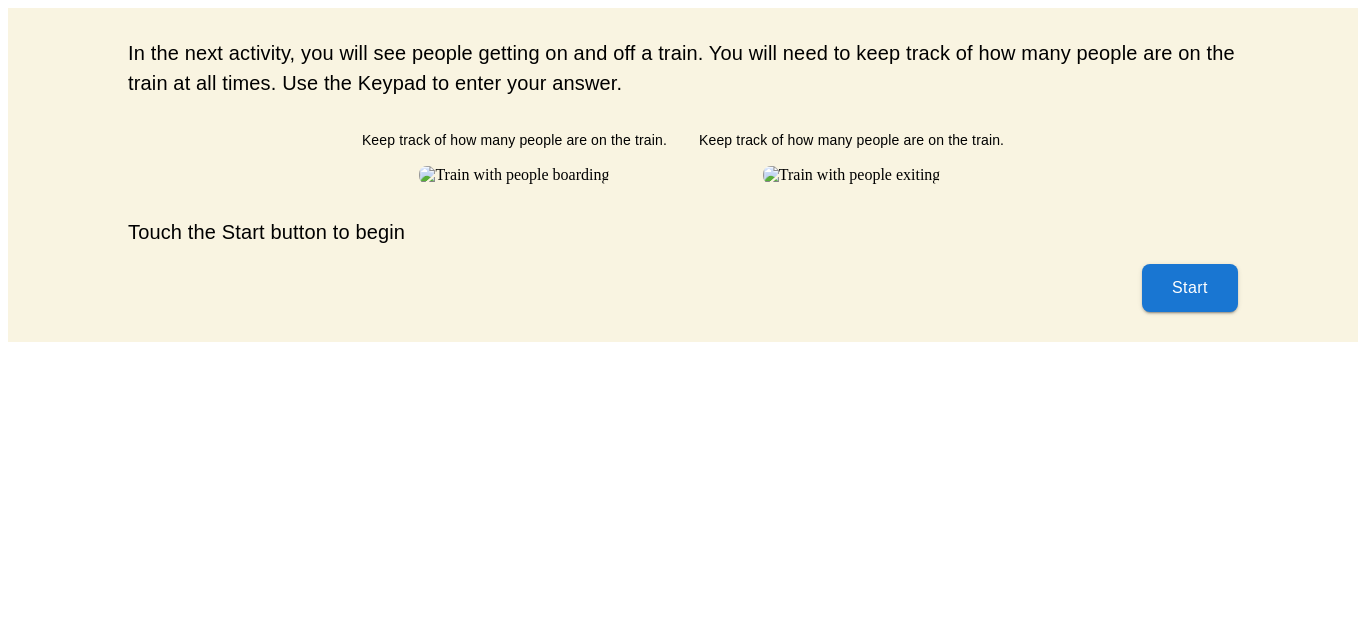 scroll, scrollTop: 0, scrollLeft: 0, axis: both 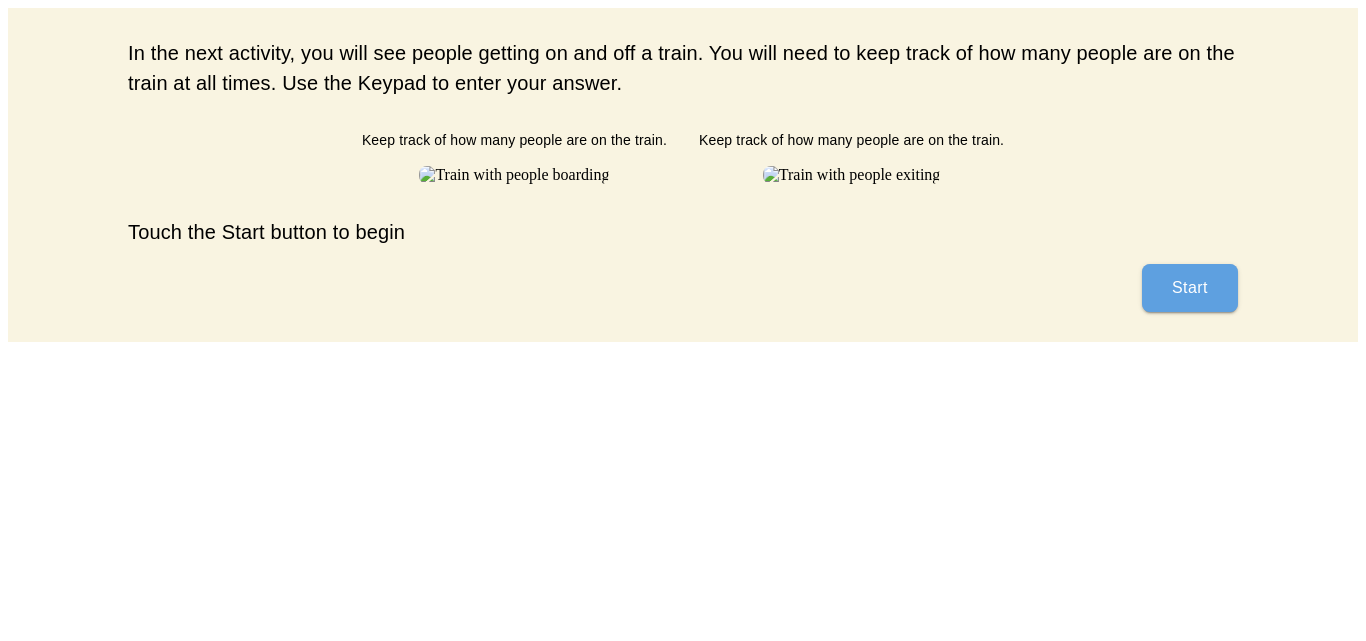 click on "Start" at bounding box center (1190, 288) 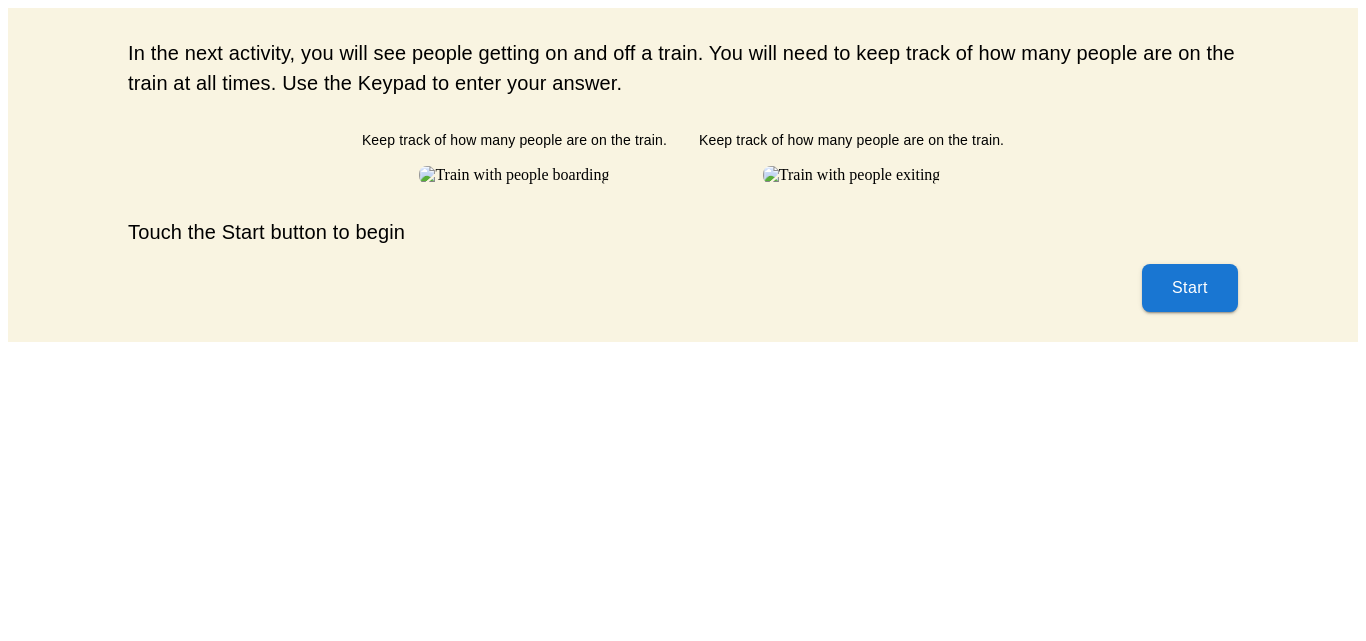scroll, scrollTop: 0, scrollLeft: 0, axis: both 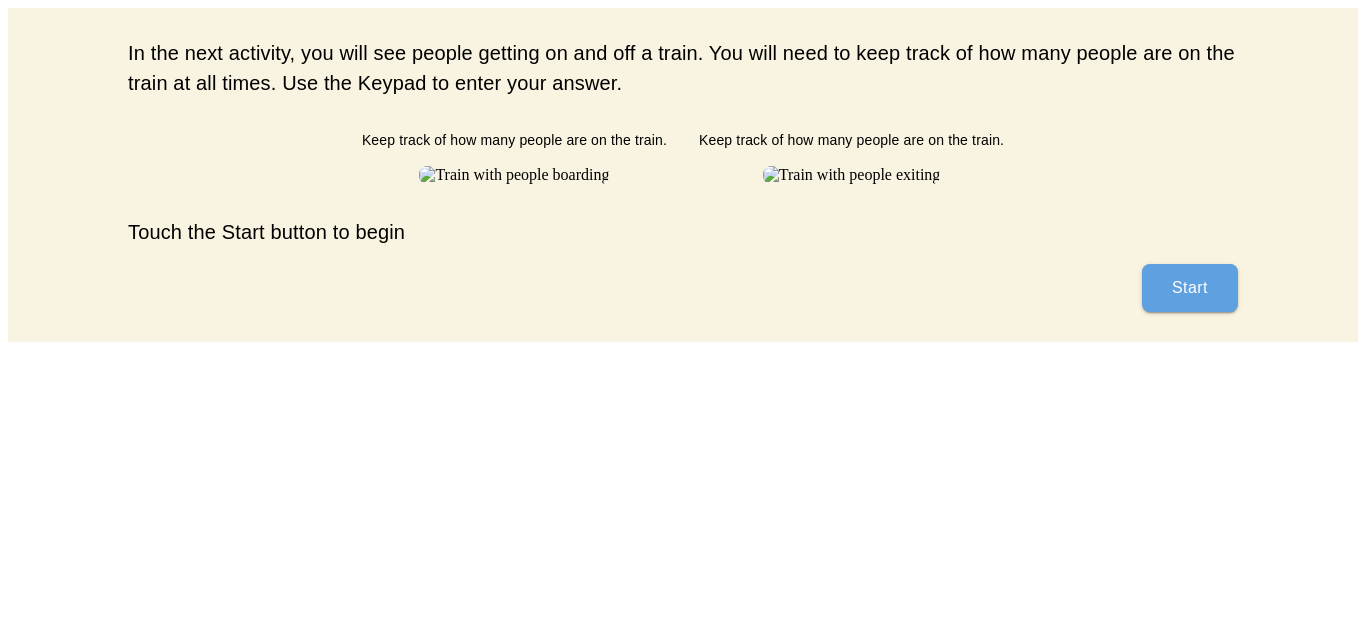 click on "Start" at bounding box center (1190, 288) 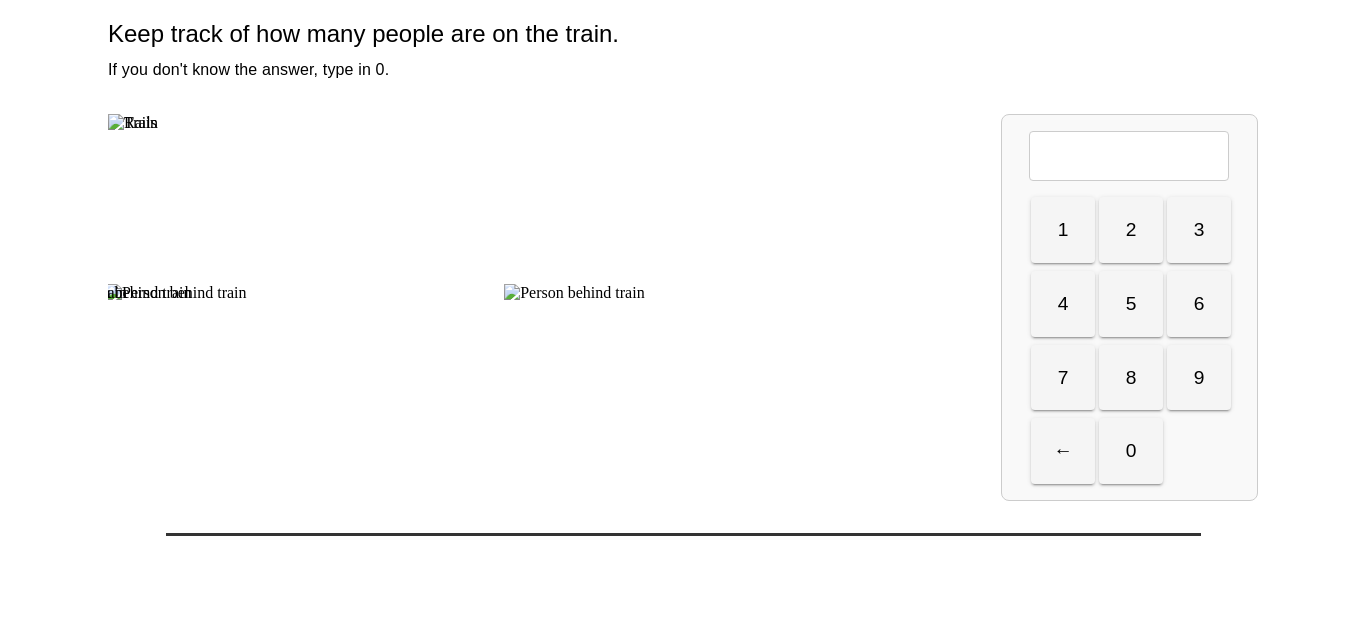 click at bounding box center [554, 123] 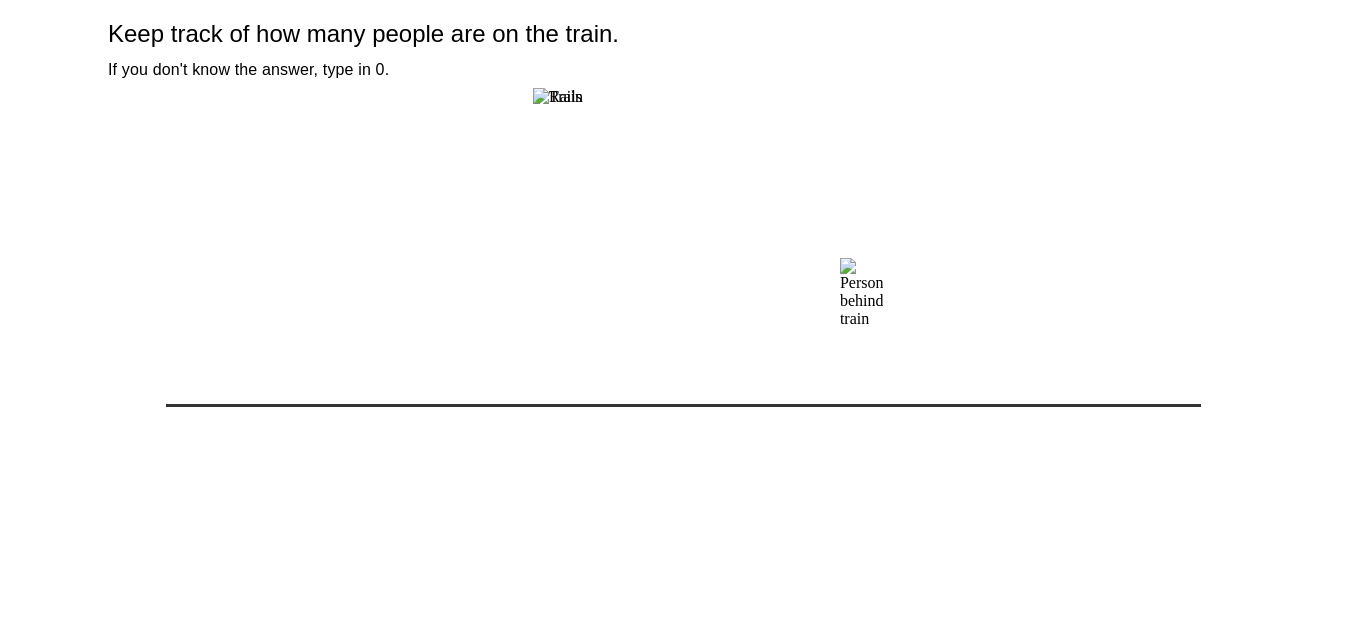 click on "Keep track of how many people are on the train. If you don't know the answer, type in 0." at bounding box center (683, 220) 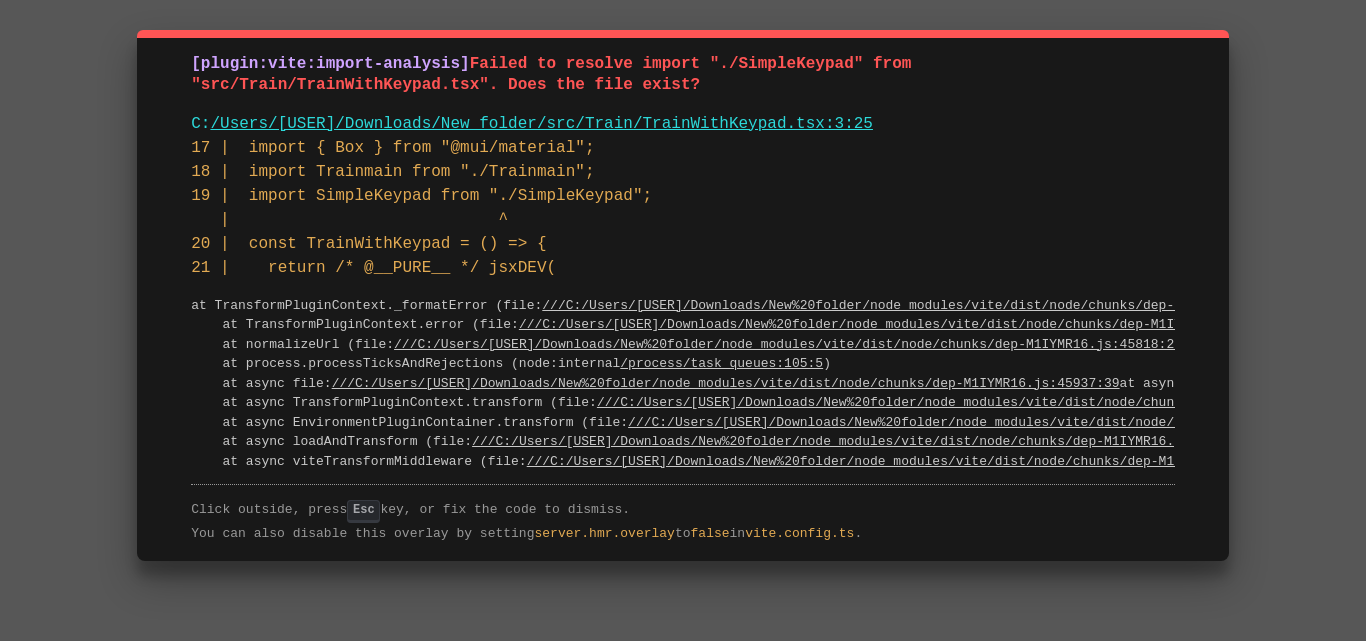 scroll, scrollTop: 0, scrollLeft: 0, axis: both 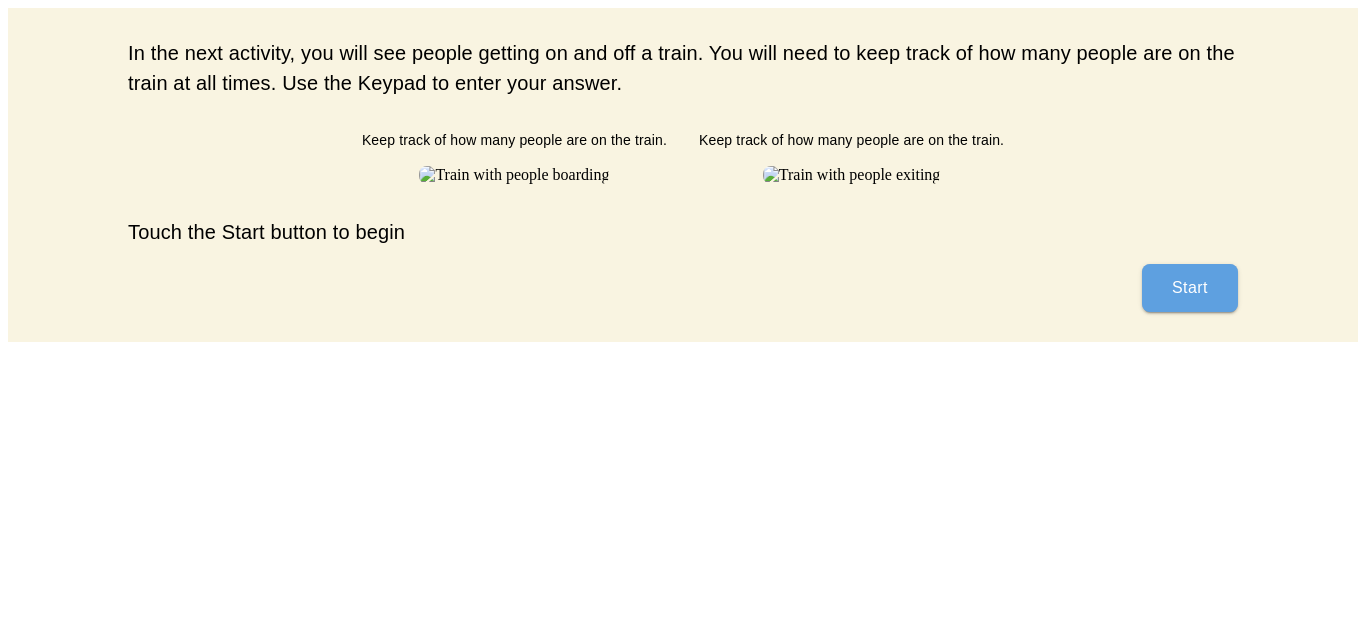 click on "Start" at bounding box center [1190, 288] 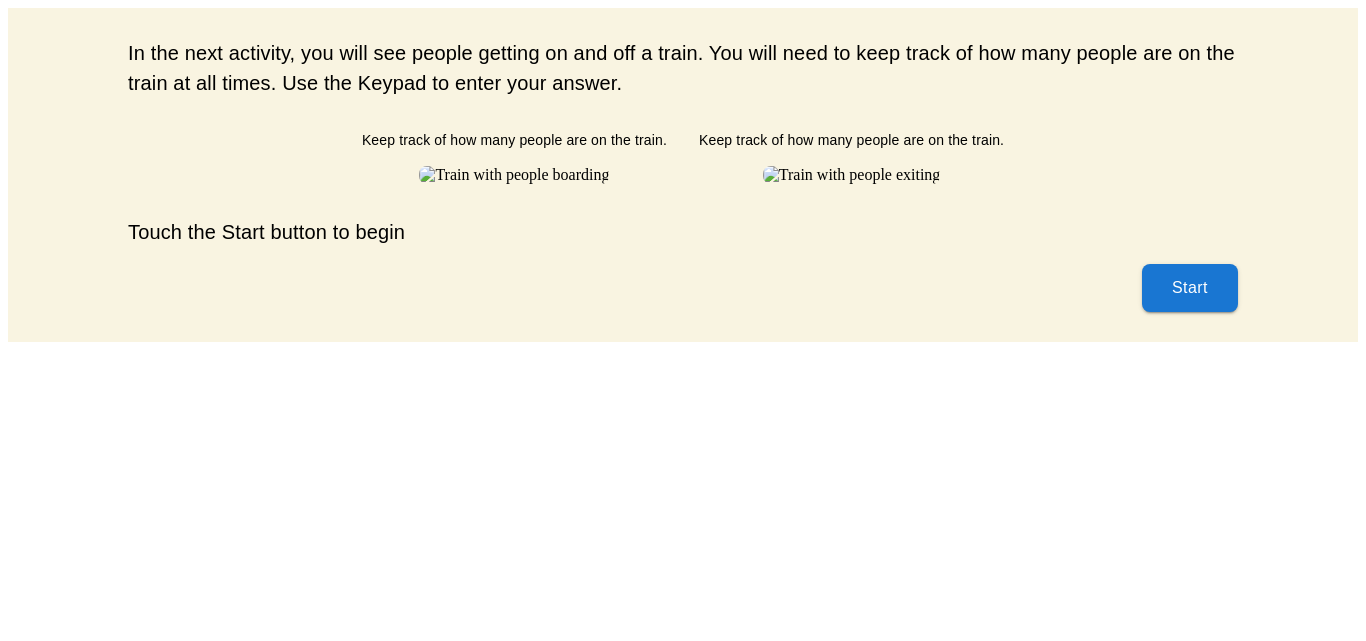 scroll, scrollTop: 0, scrollLeft: 0, axis: both 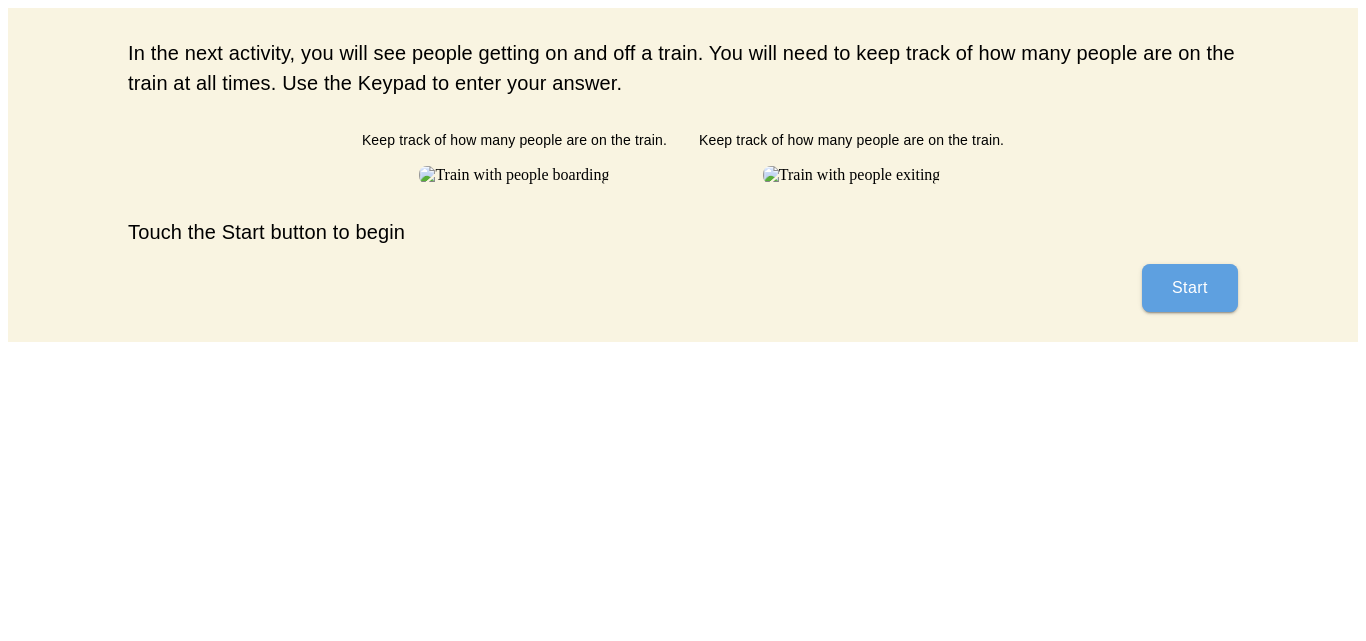 click on "Start" at bounding box center (1190, 288) 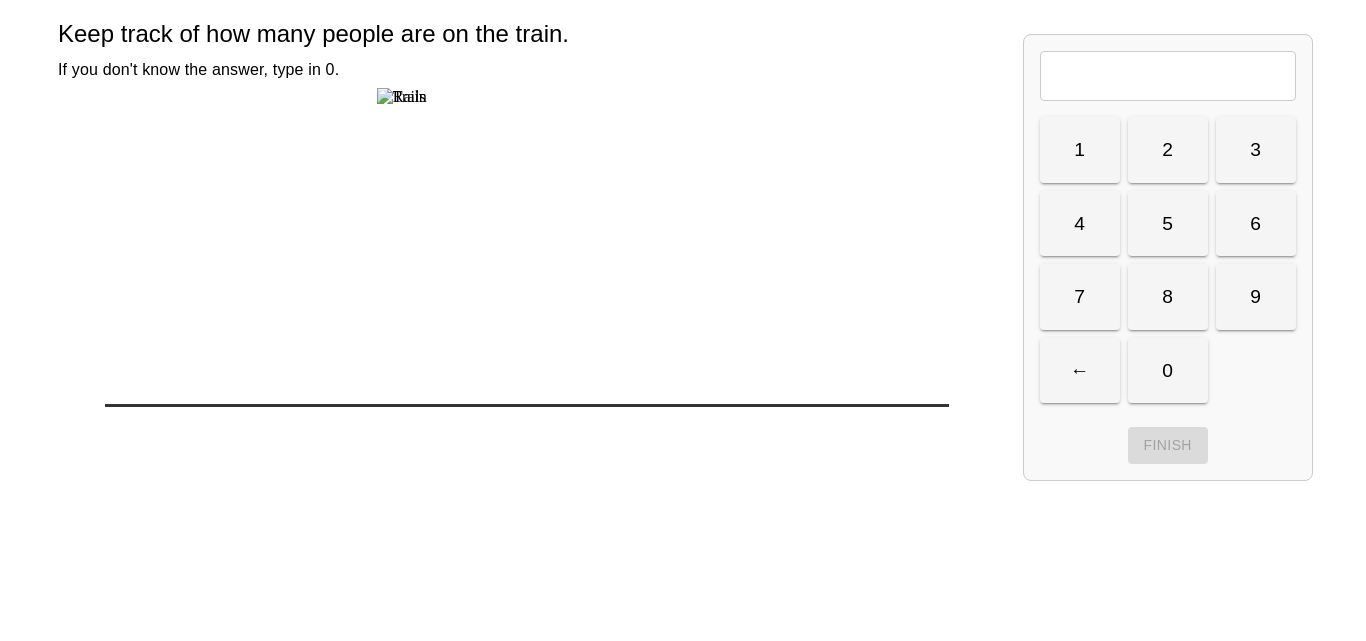 click at bounding box center [1168, 76] 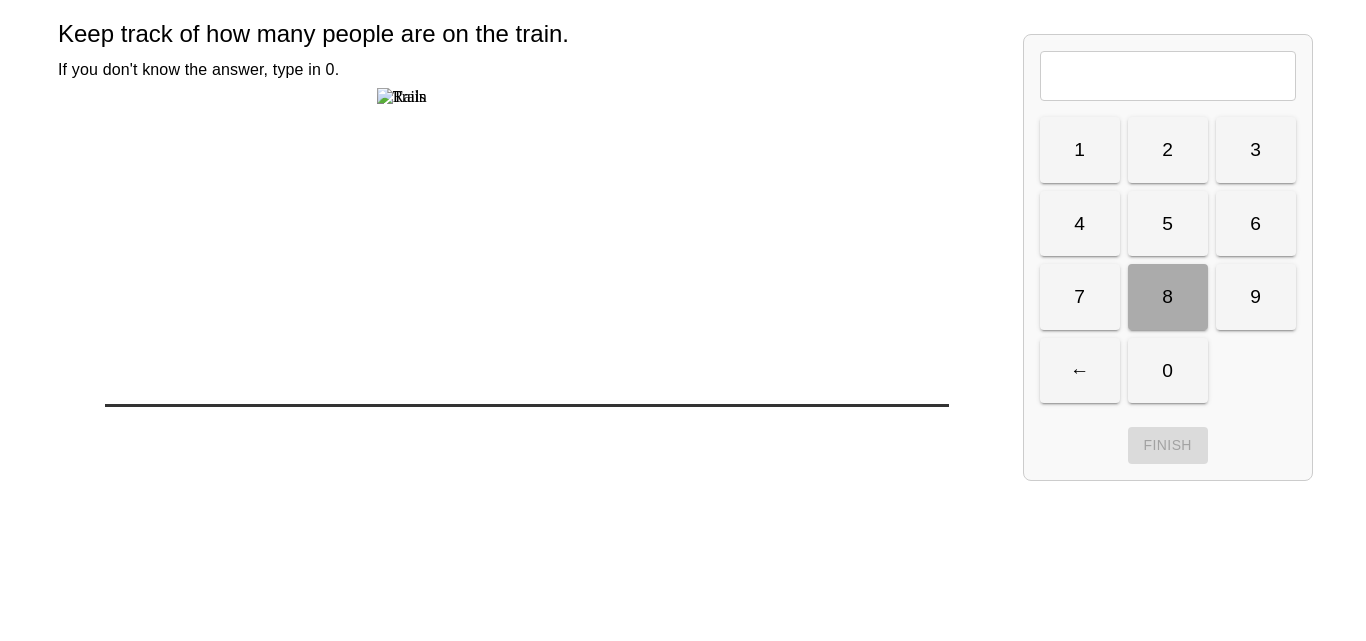 click on "8" at bounding box center [1168, 297] 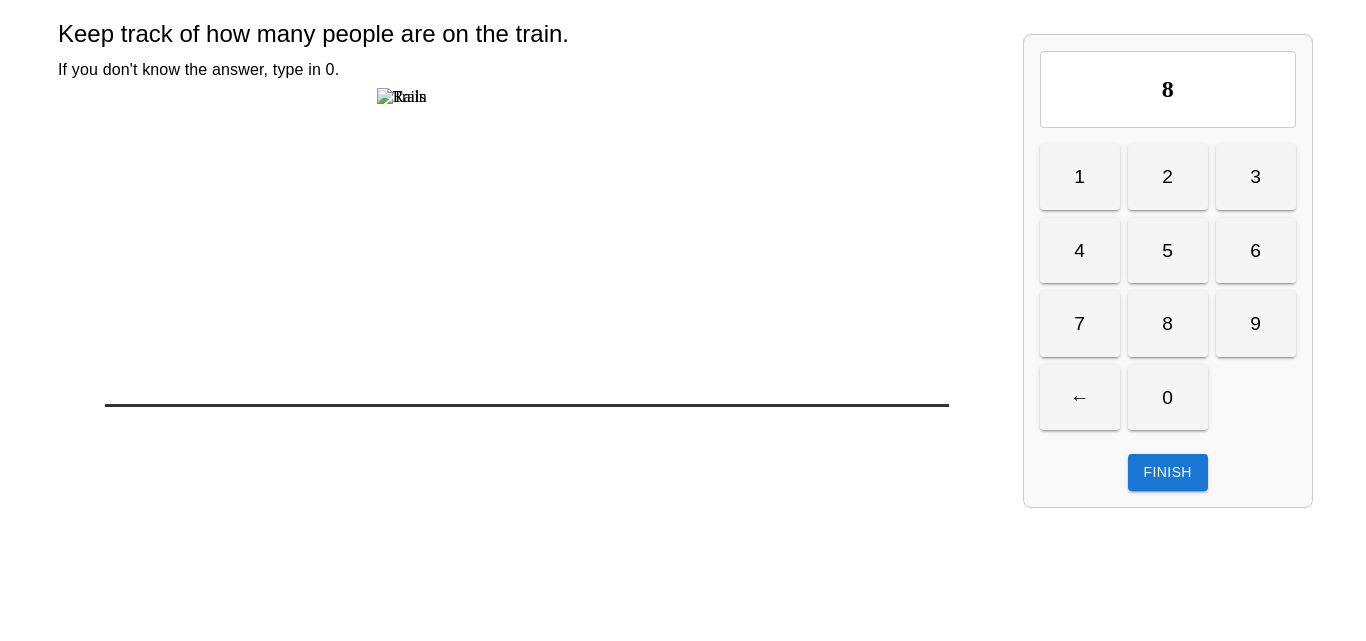 click on "1" at bounding box center (1080, 177) 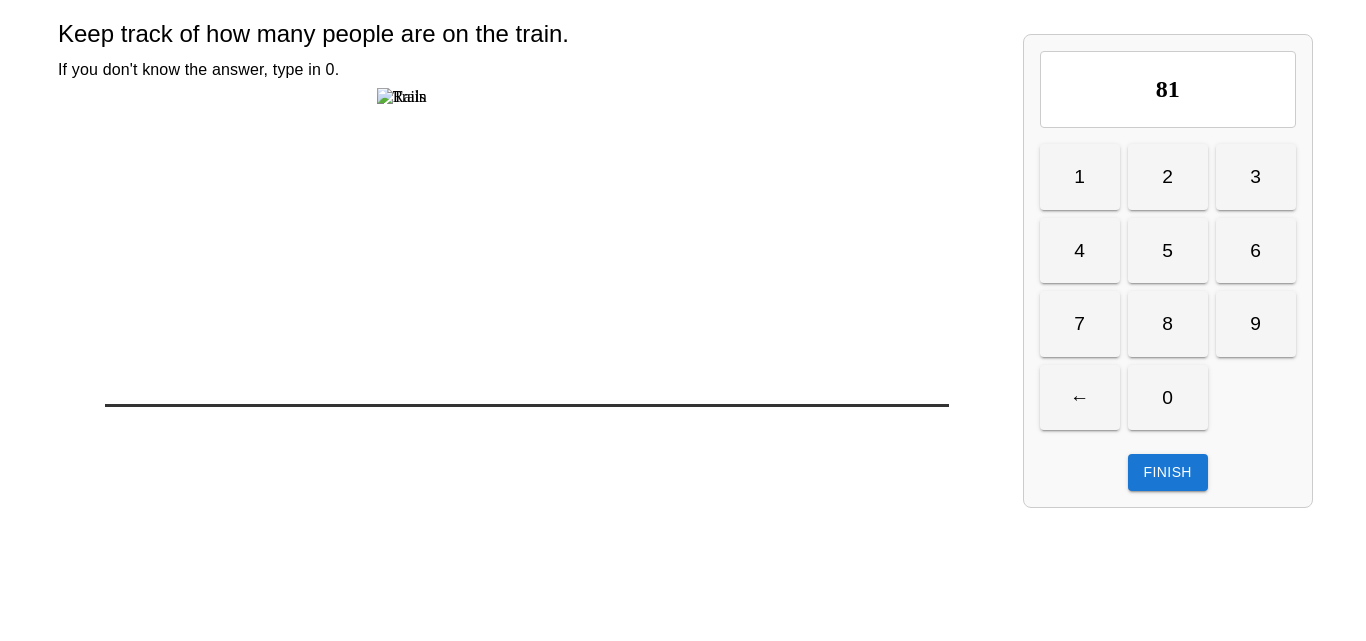 click on "Finish" at bounding box center (1168, 472) 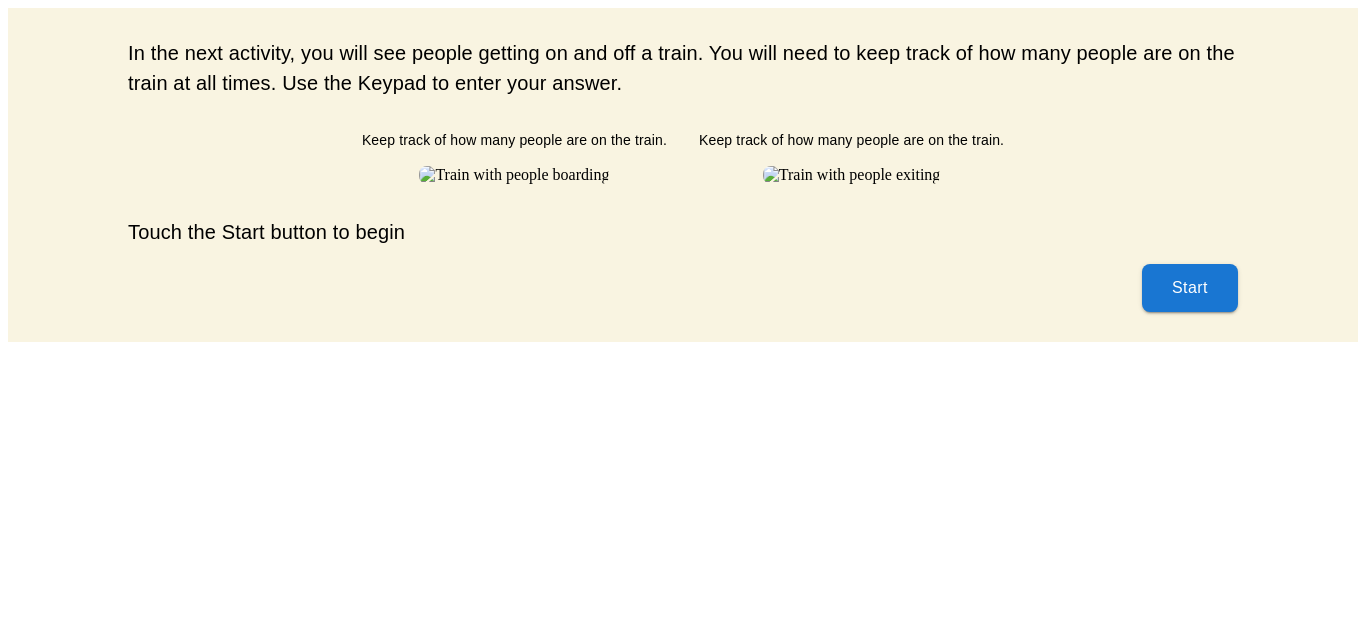 scroll, scrollTop: 0, scrollLeft: 0, axis: both 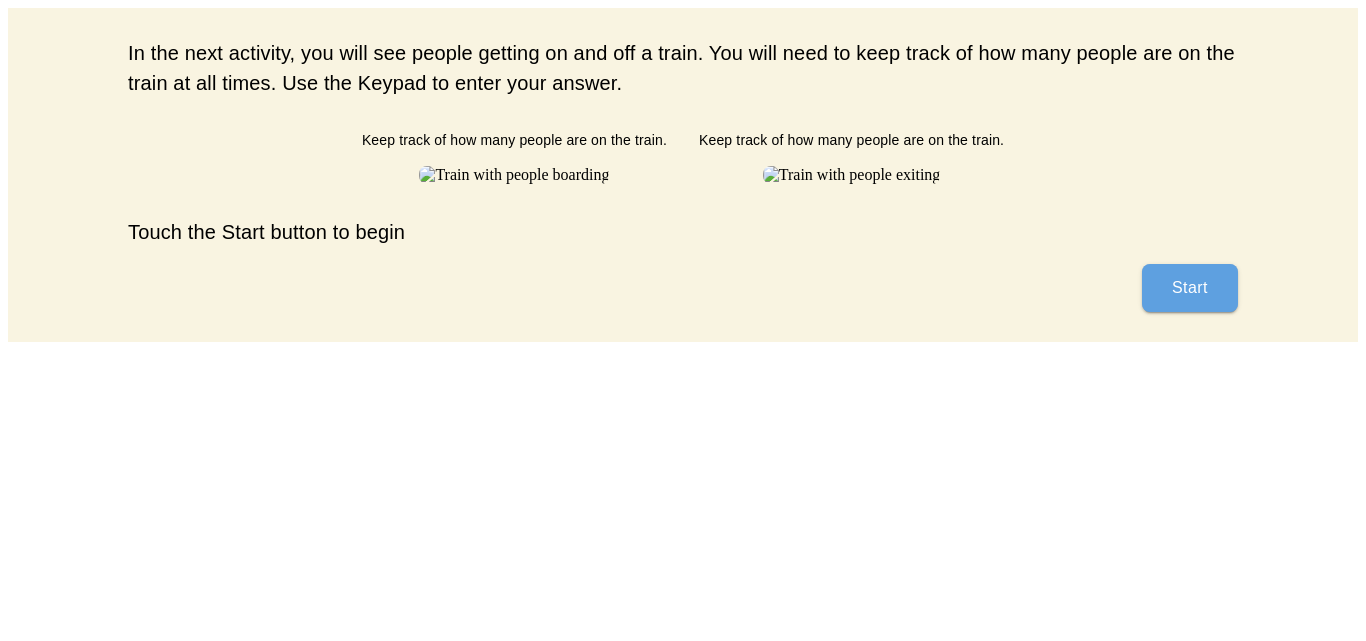 click on "Start" at bounding box center [1190, 288] 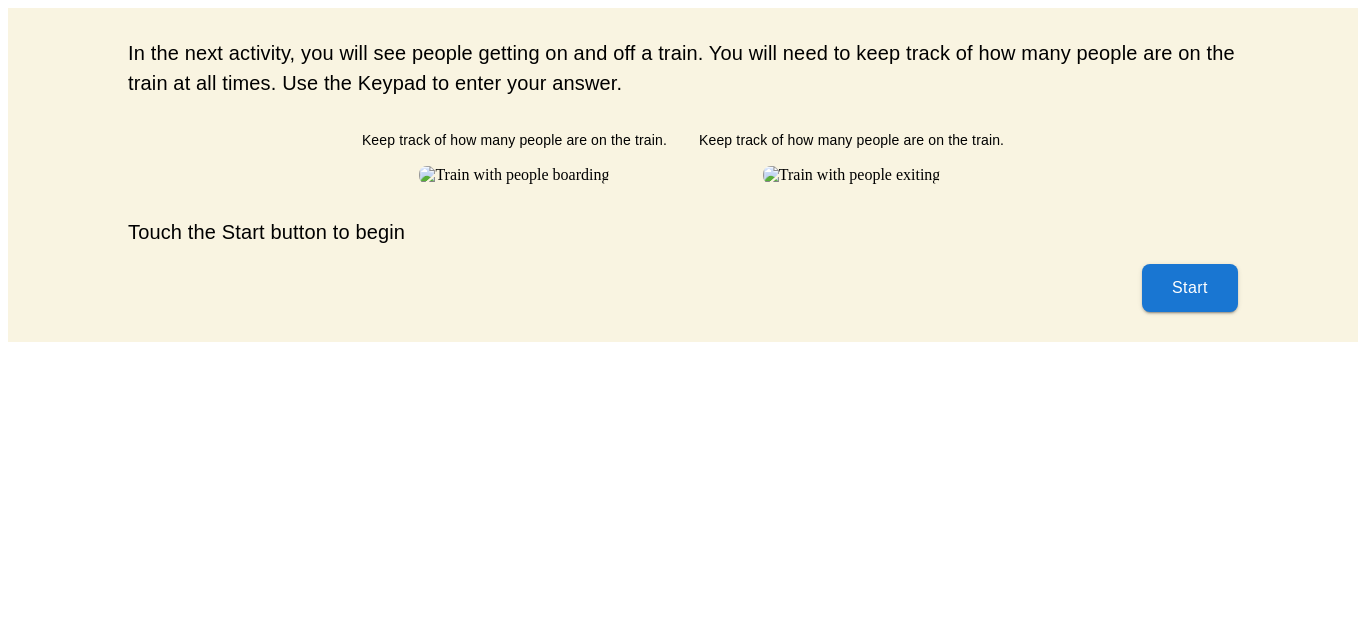 scroll, scrollTop: 0, scrollLeft: 0, axis: both 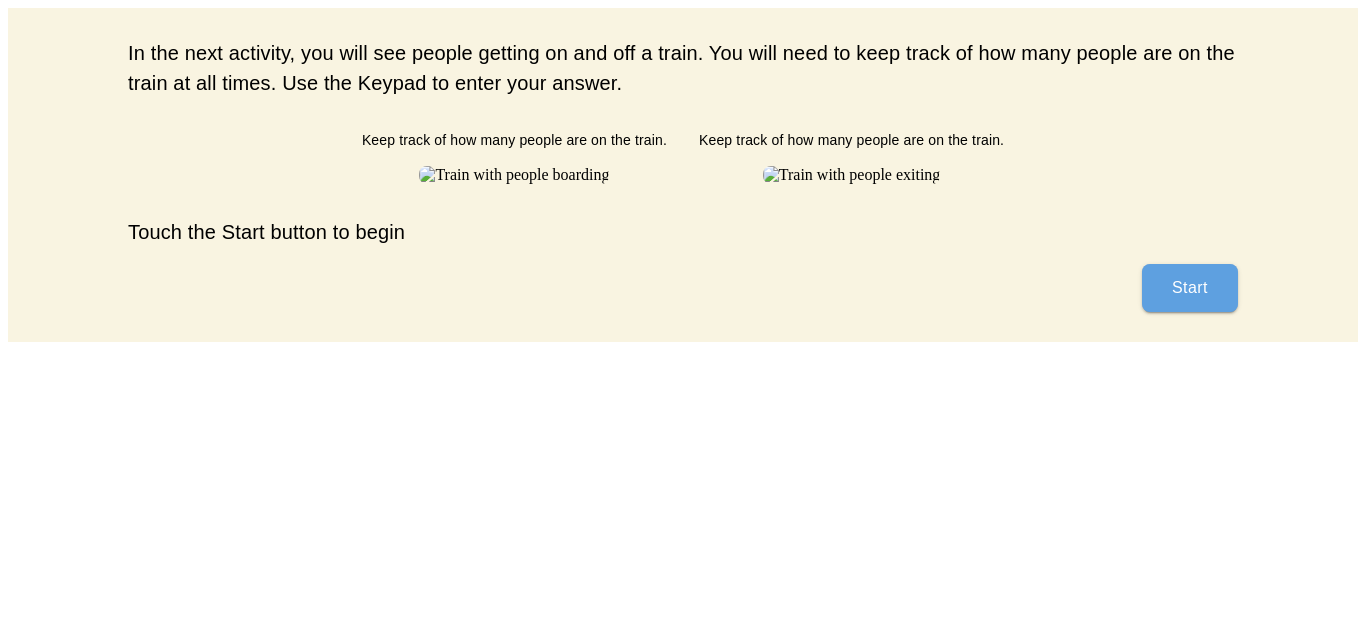 click on "Start" at bounding box center [1190, 288] 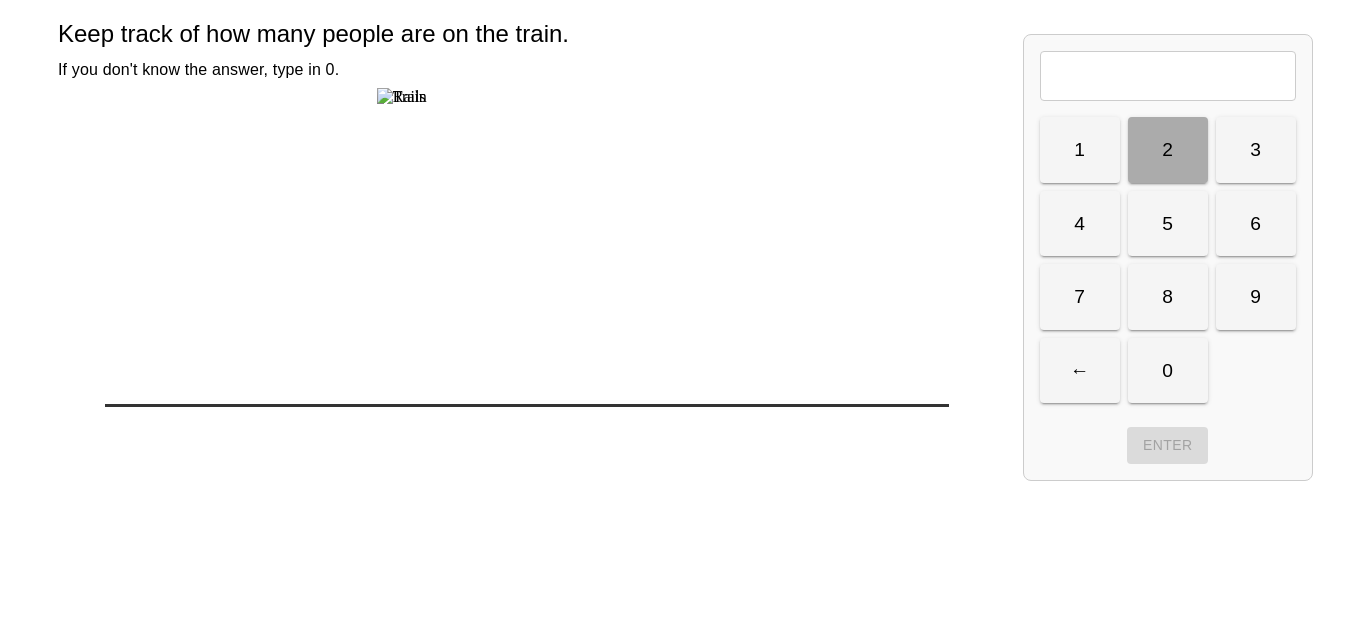 click on "2" at bounding box center (1168, 150) 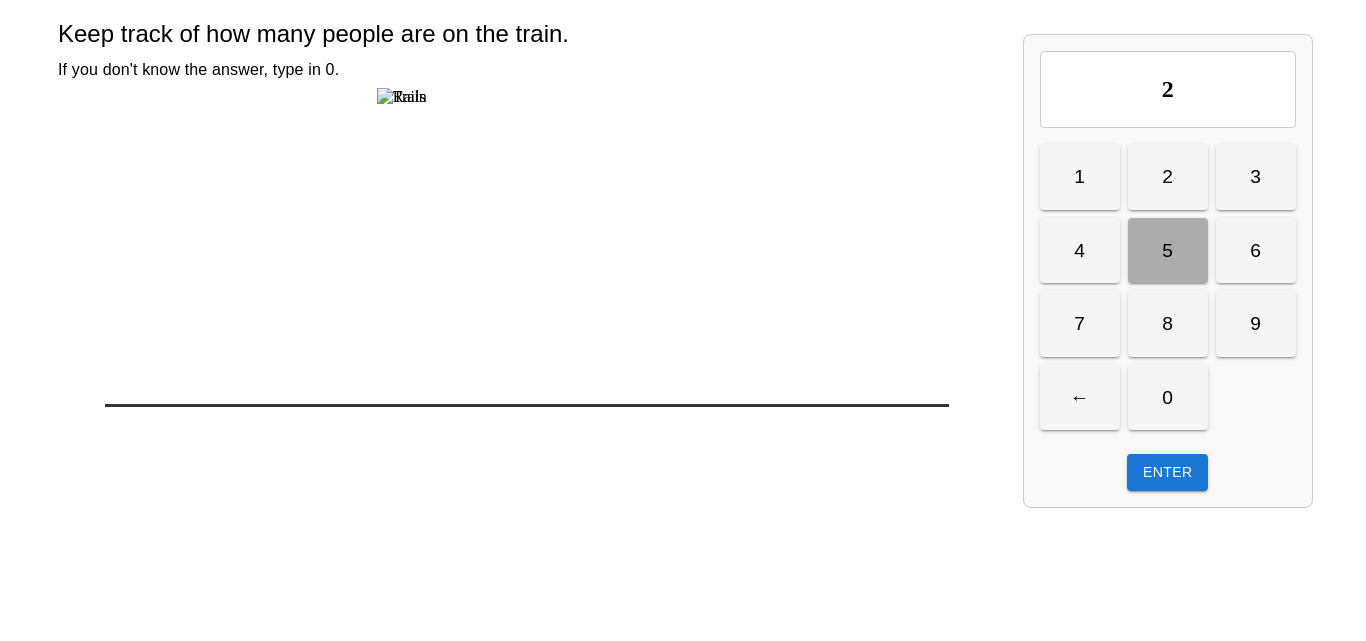 click on "5" at bounding box center (1168, 251) 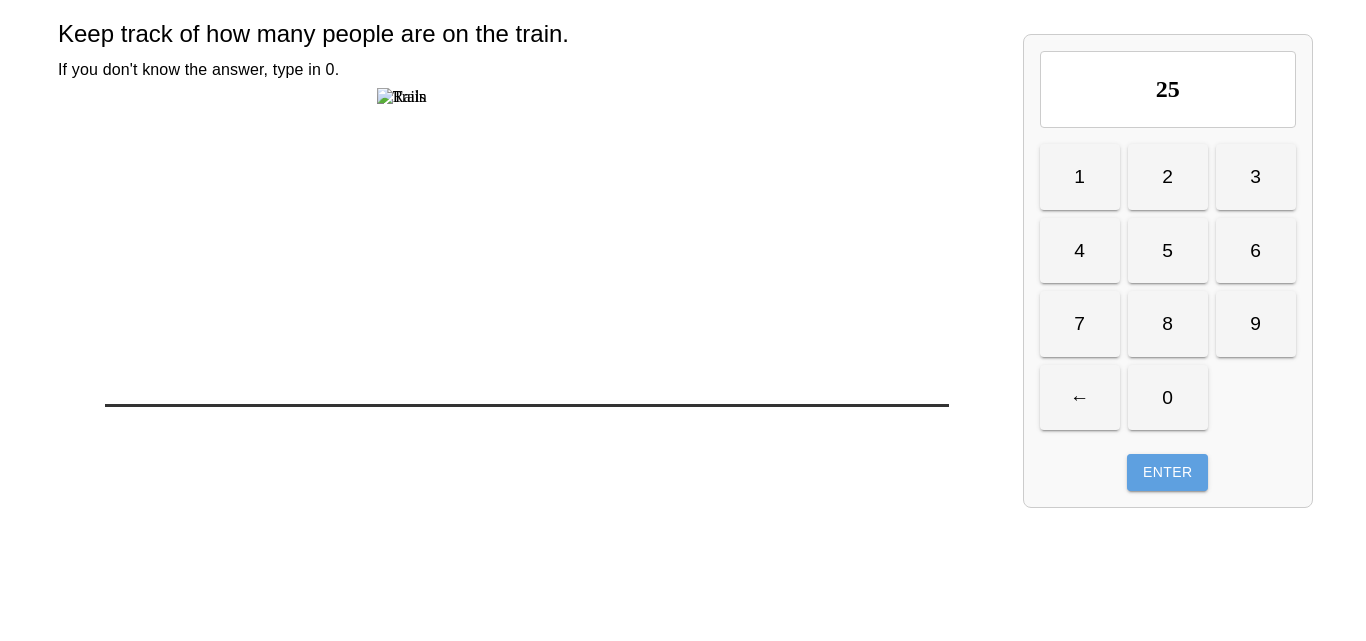 click on "Enter" at bounding box center (1167, 472) 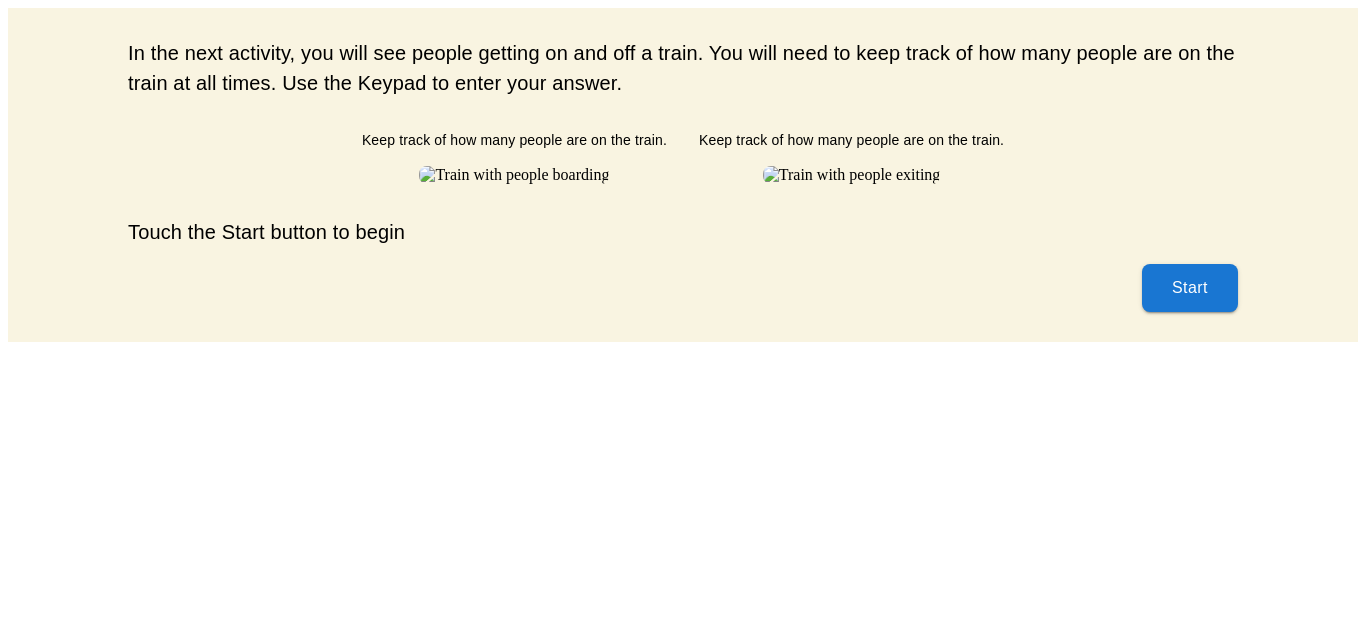 scroll, scrollTop: 0, scrollLeft: 0, axis: both 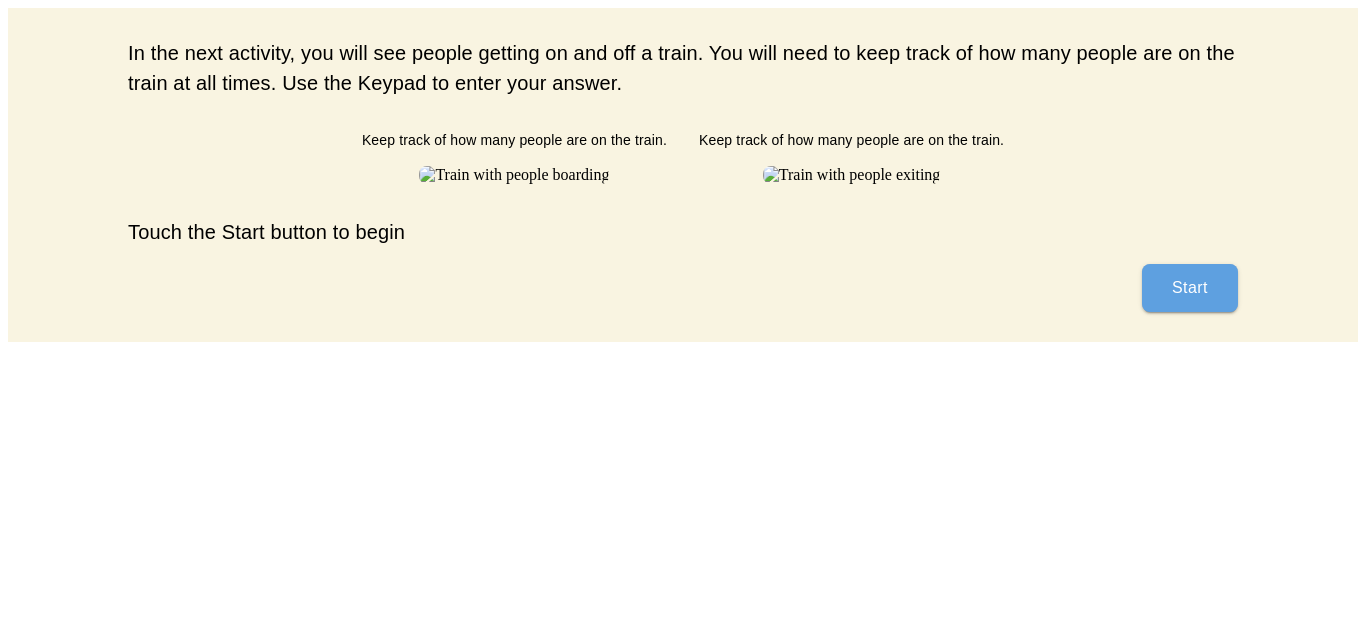 click on "Start" at bounding box center [1190, 288] 